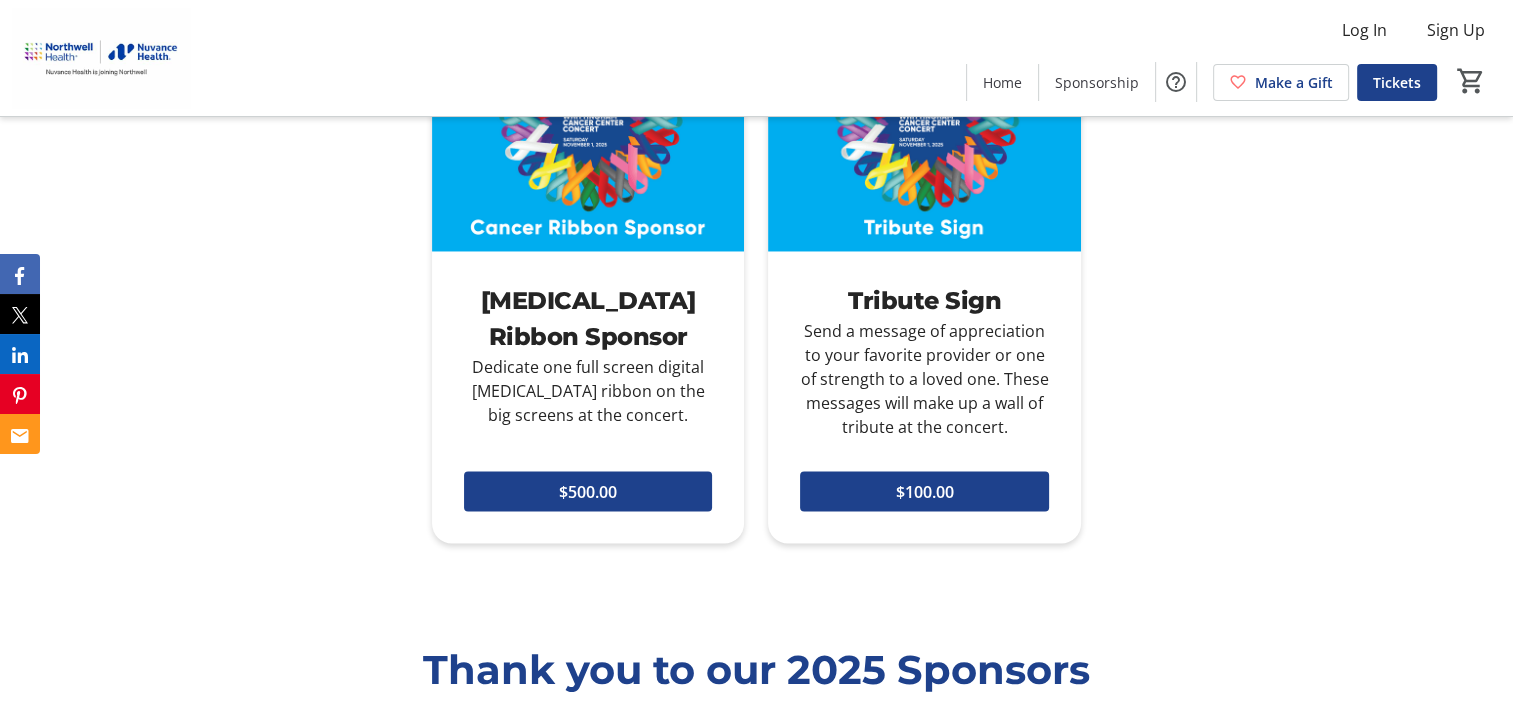 scroll, scrollTop: 3200, scrollLeft: 0, axis: vertical 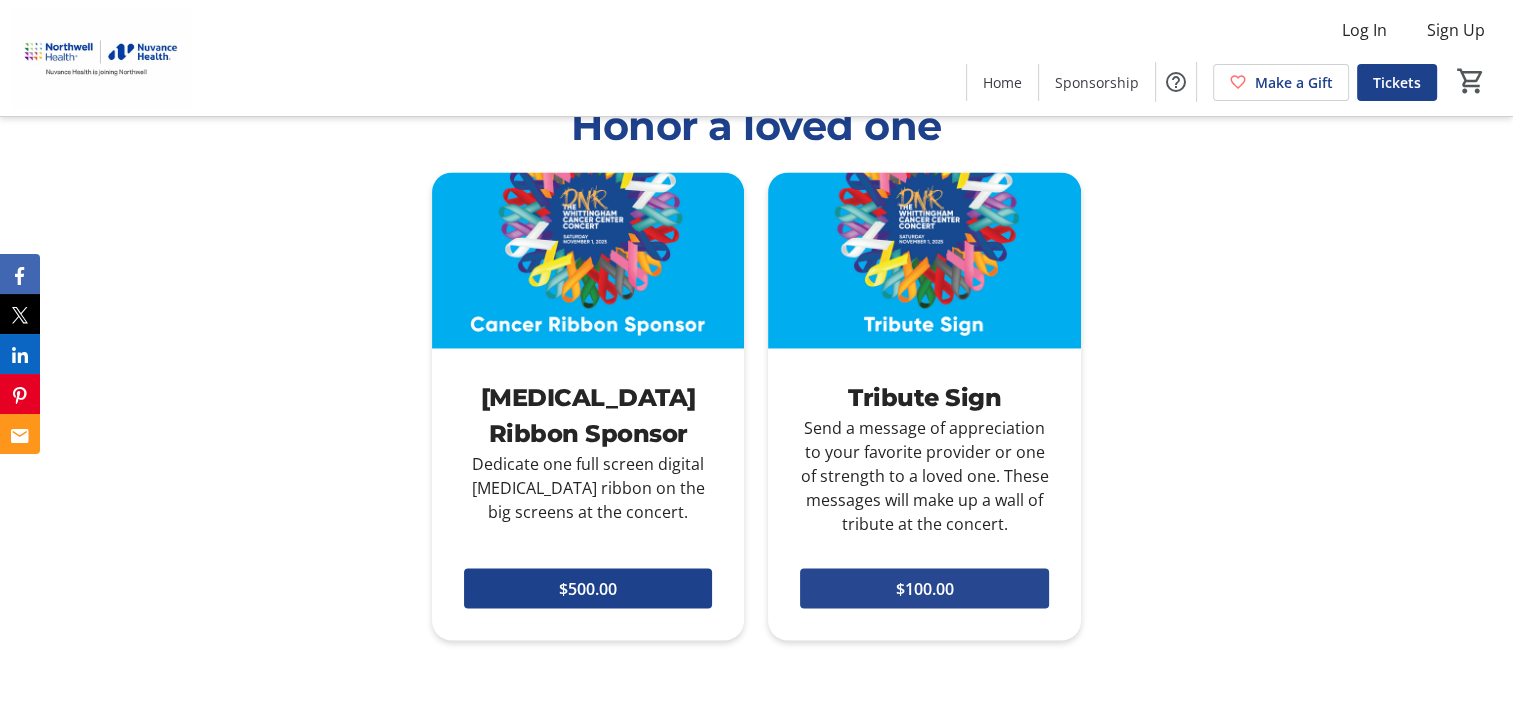 click on "$100.00" at bounding box center [925, 588] 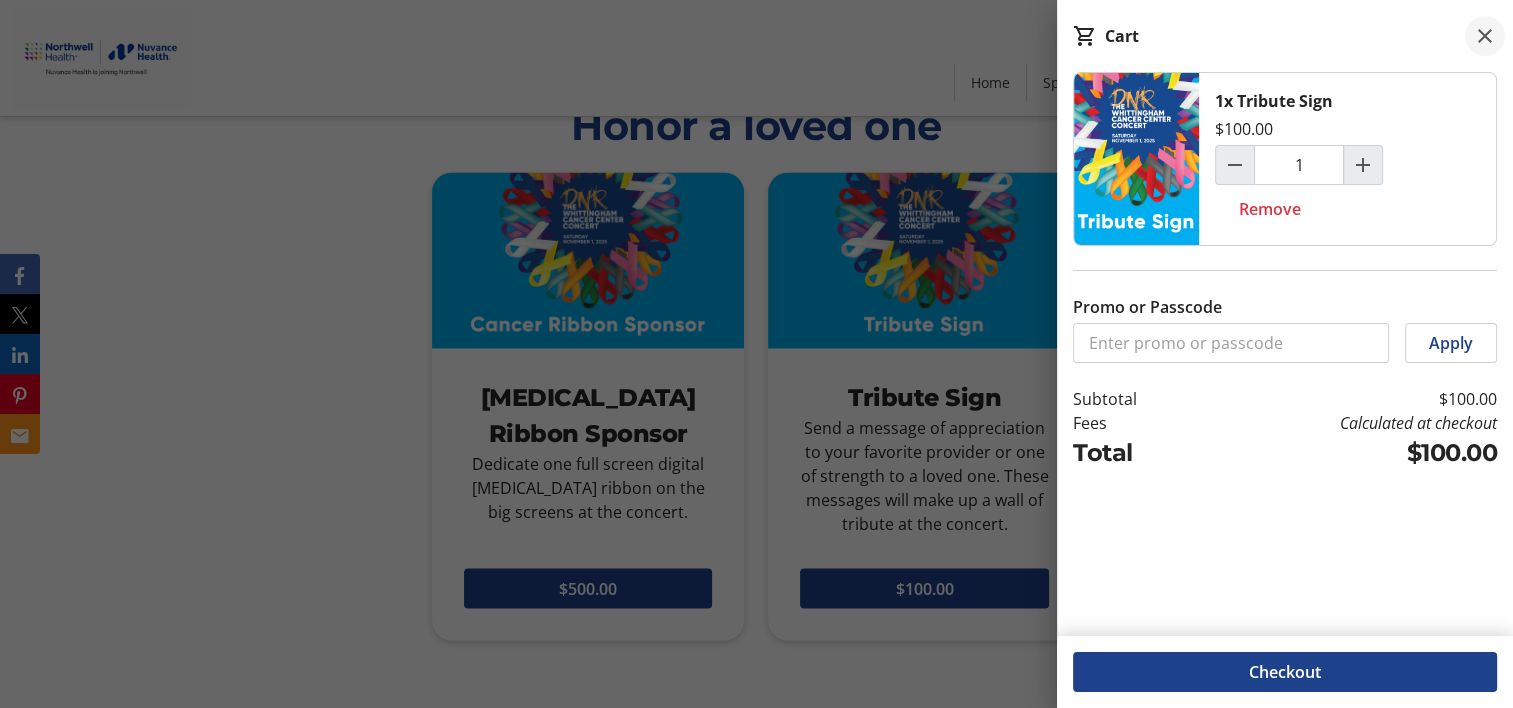 click 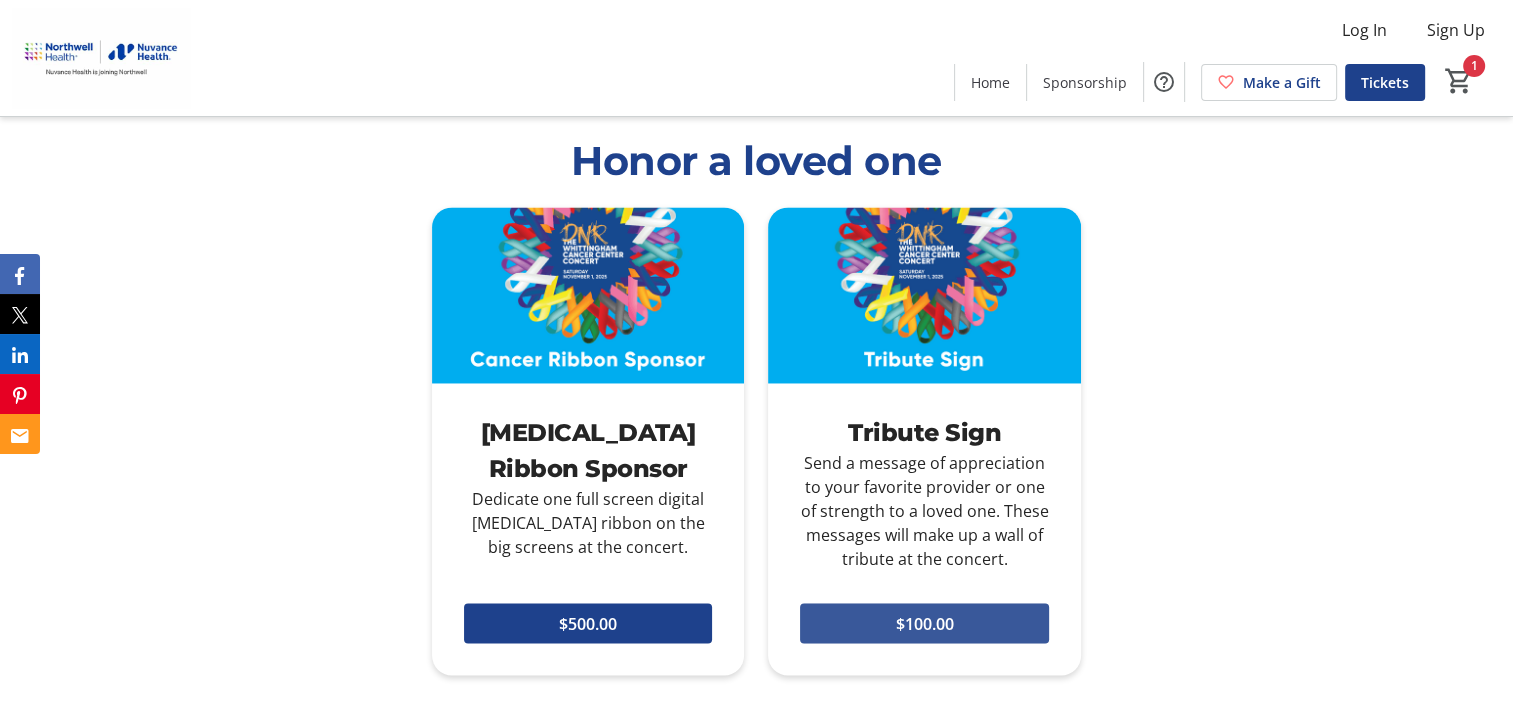 scroll, scrollTop: 3146, scrollLeft: 0, axis: vertical 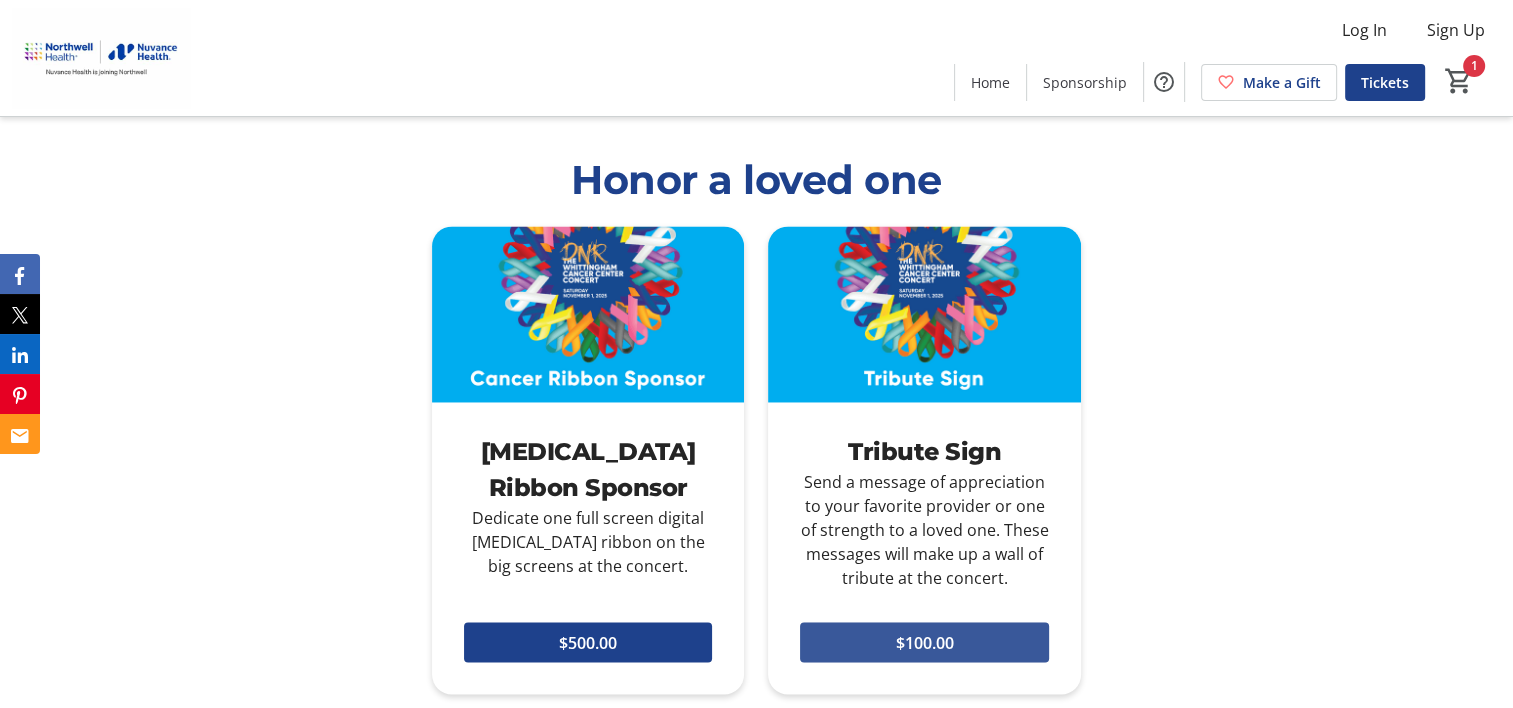 click on "$100.00" at bounding box center (925, 642) 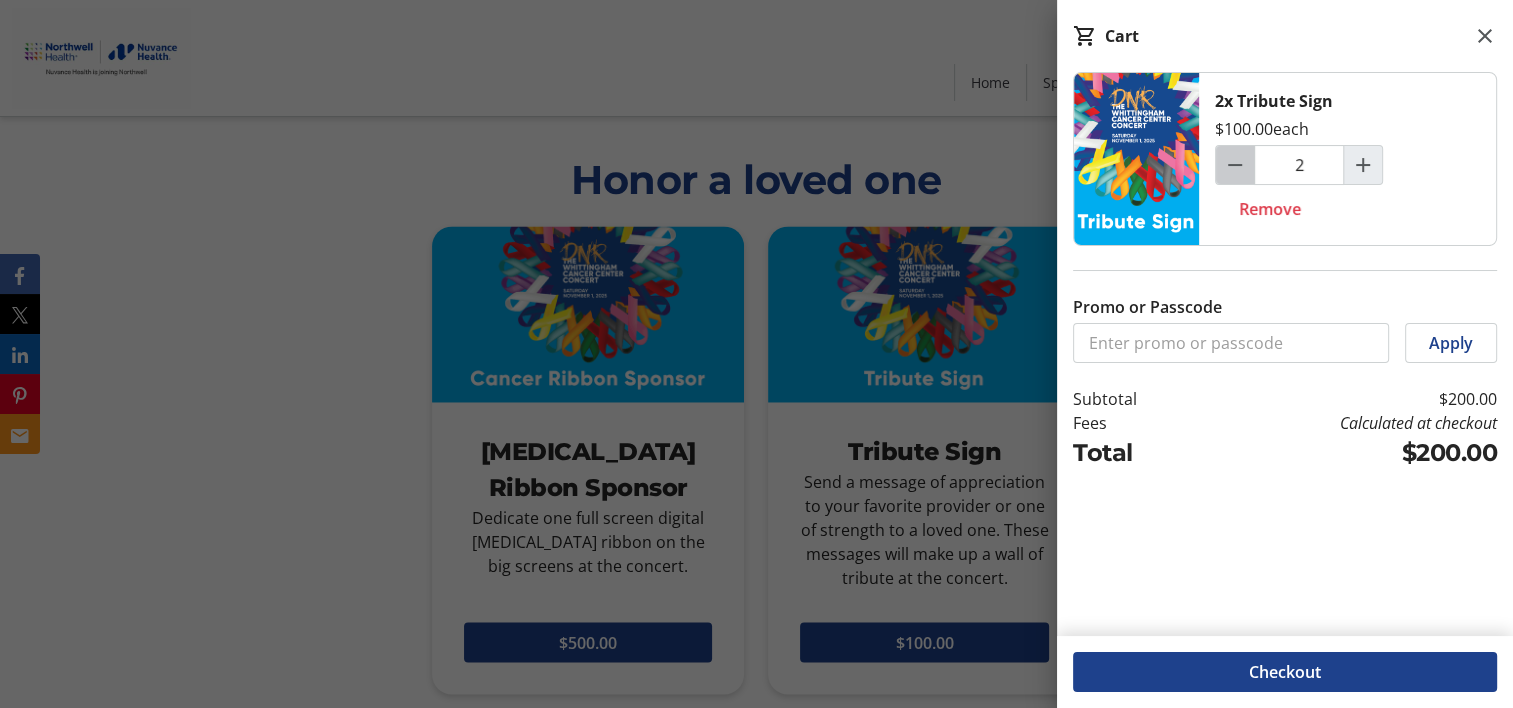 click 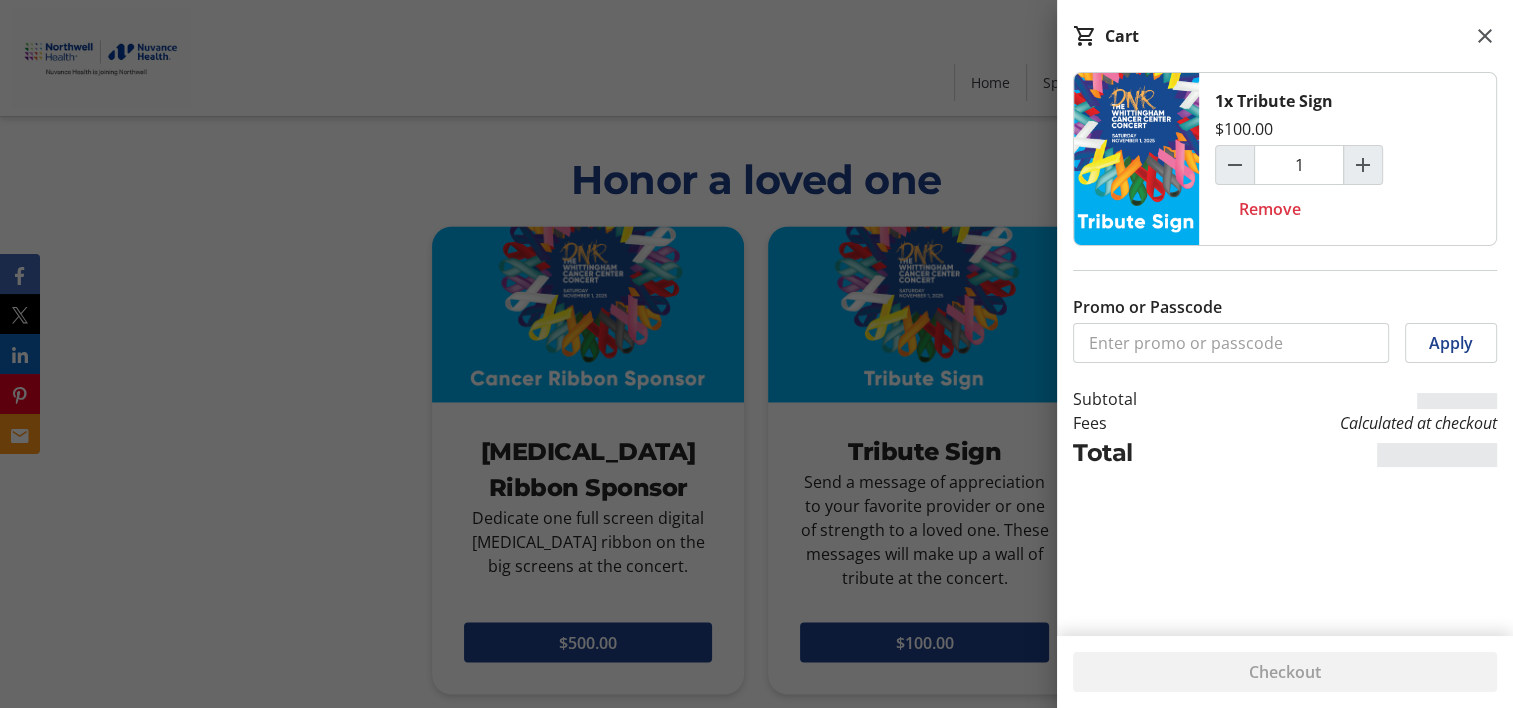 click on "Checkout" 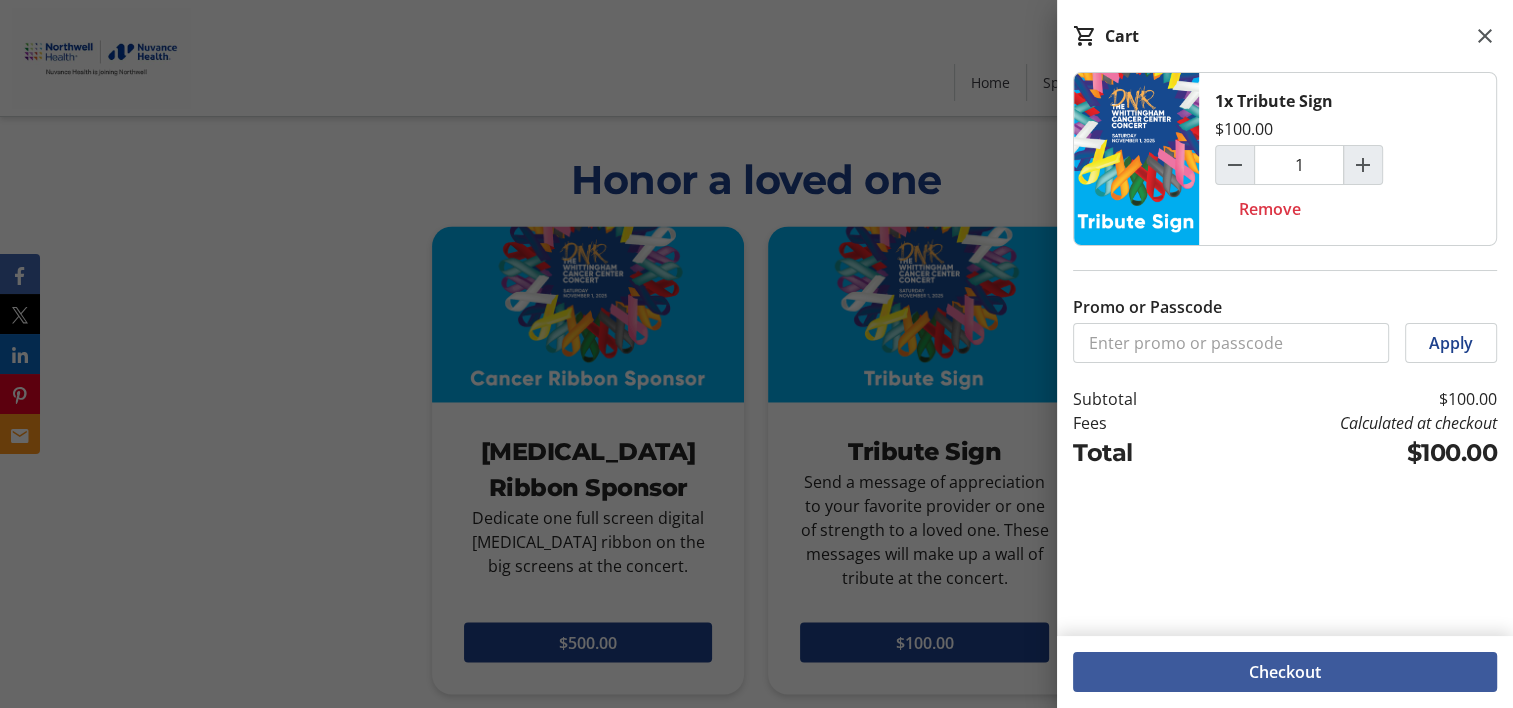 click on "Checkout" 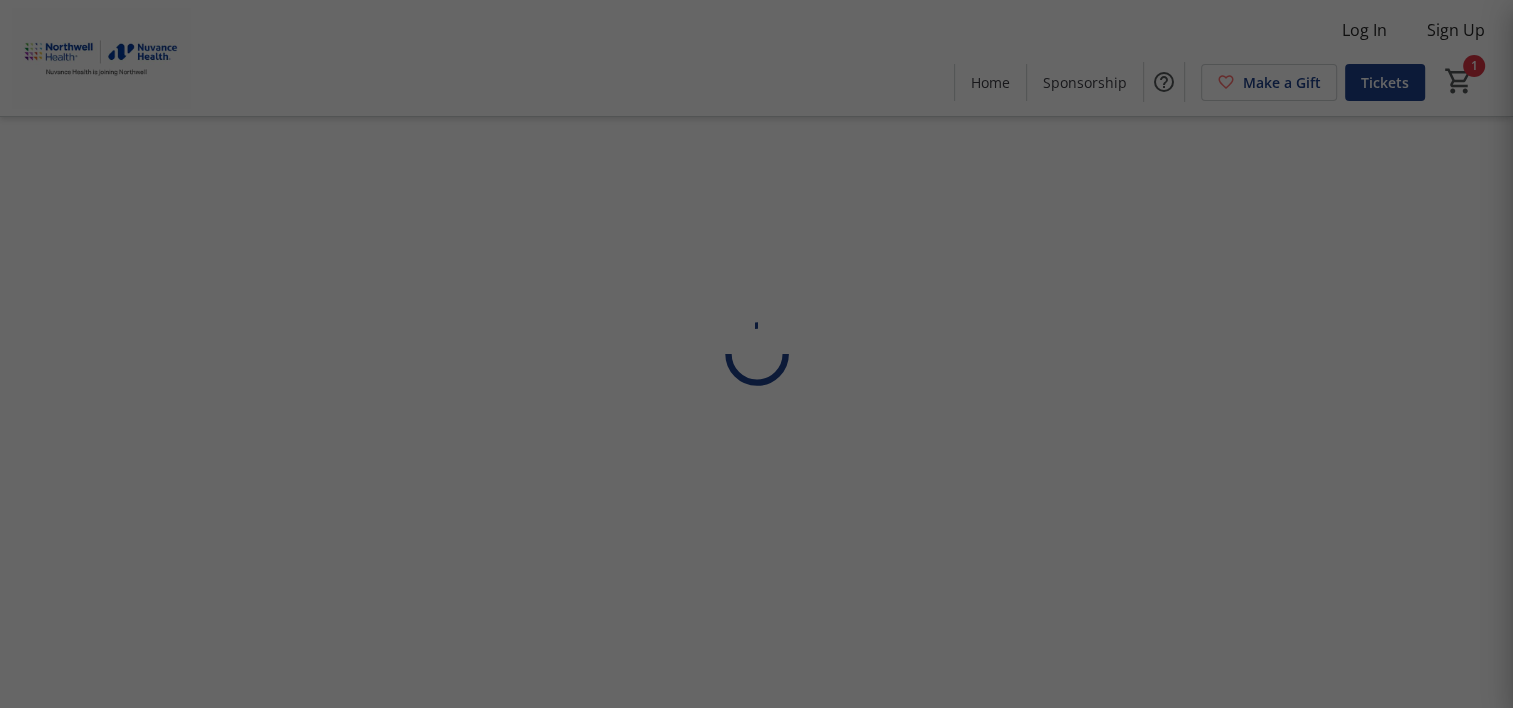 scroll, scrollTop: 0, scrollLeft: 0, axis: both 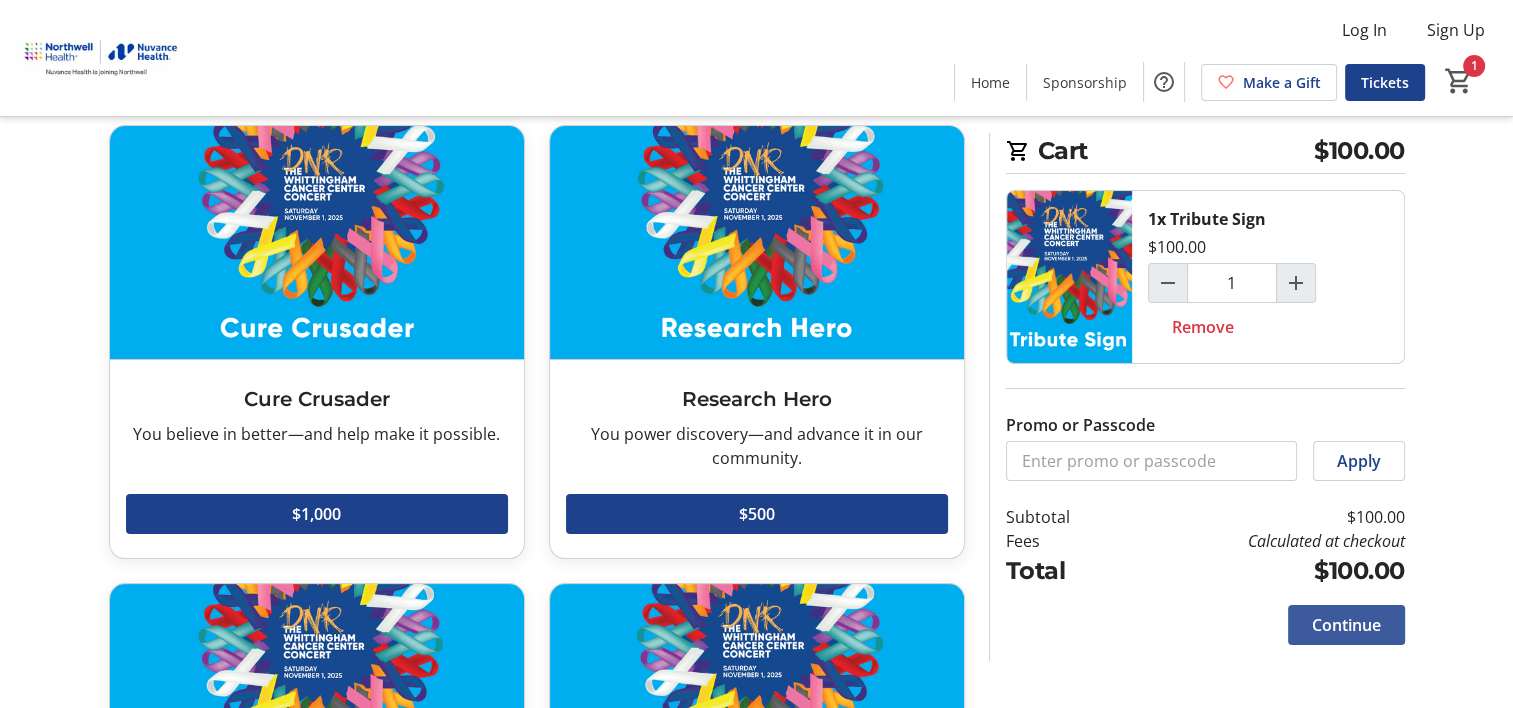 click on "Continue" 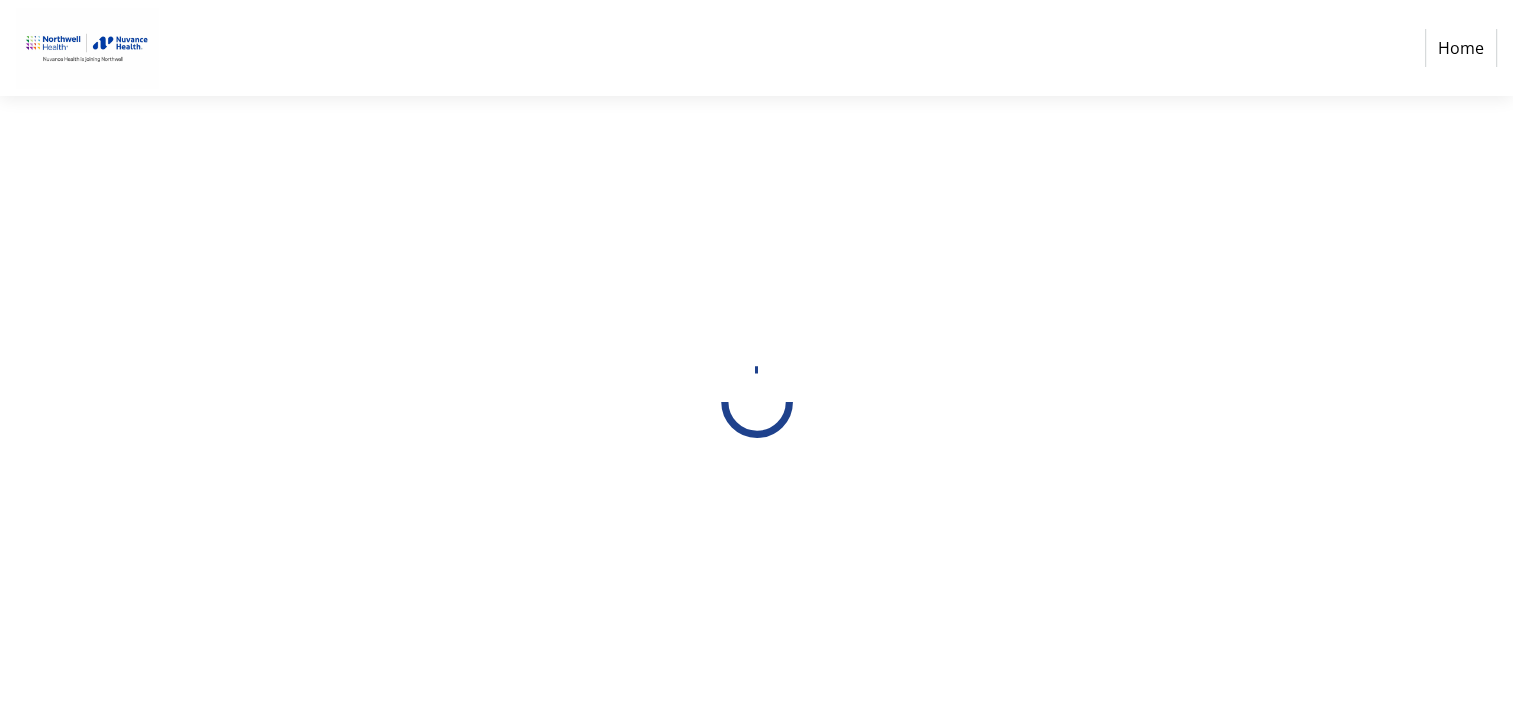 scroll, scrollTop: 0, scrollLeft: 0, axis: both 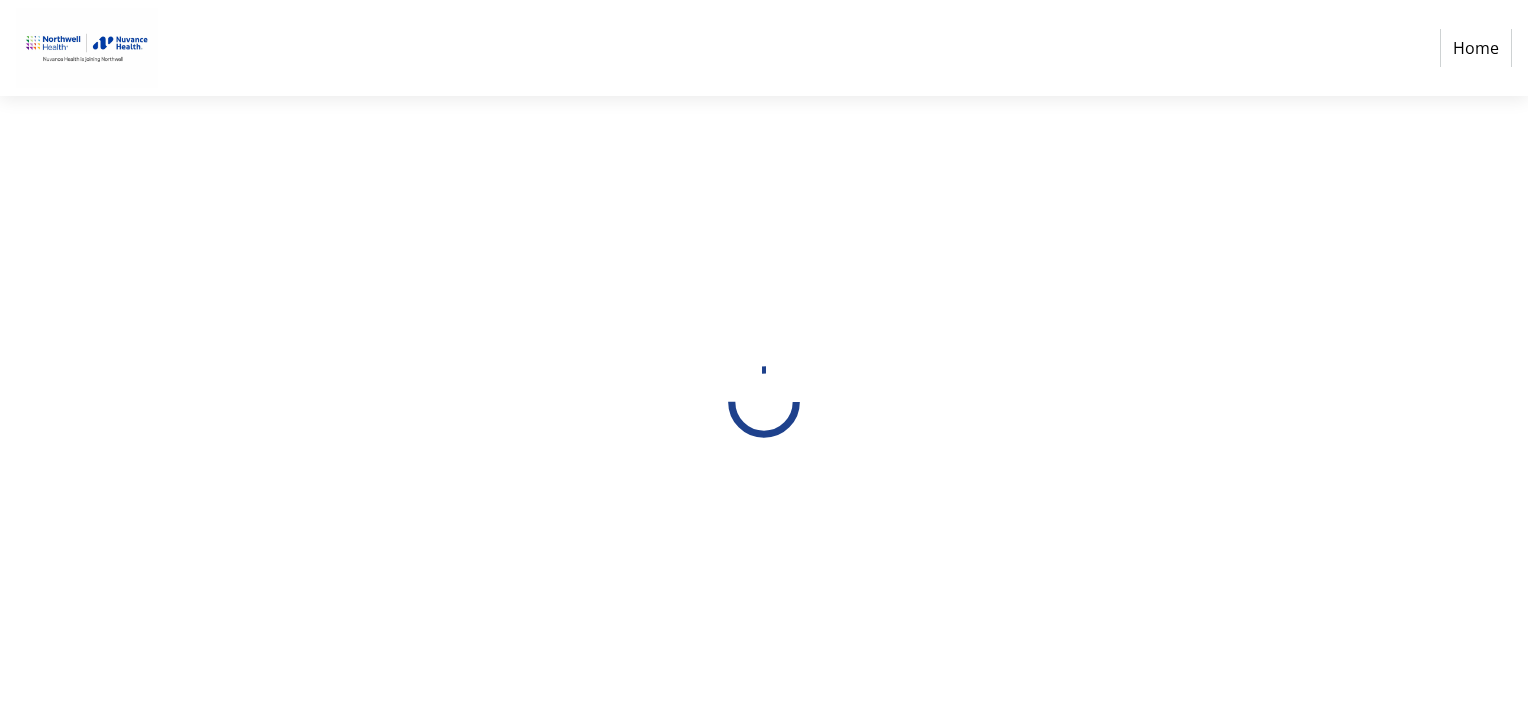 select on "US" 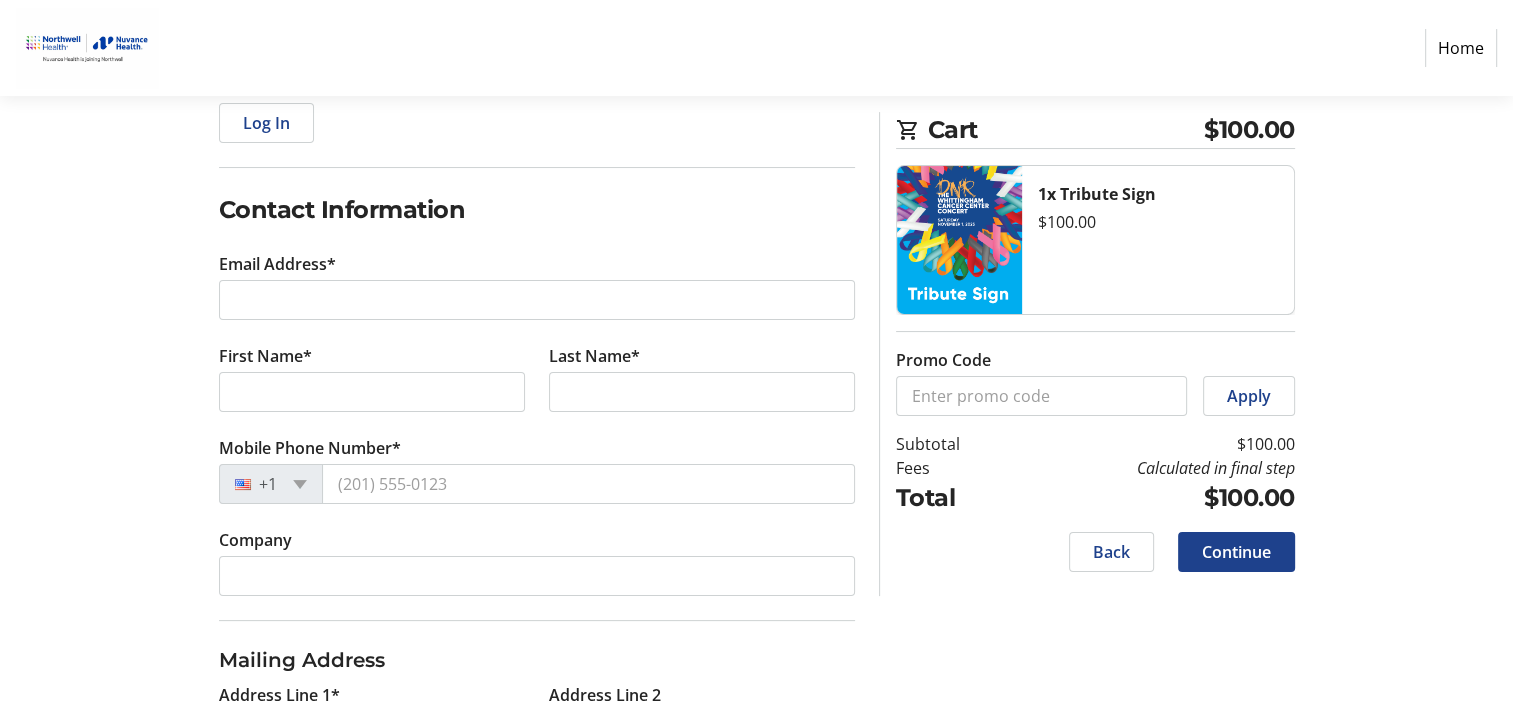 scroll, scrollTop: 300, scrollLeft: 0, axis: vertical 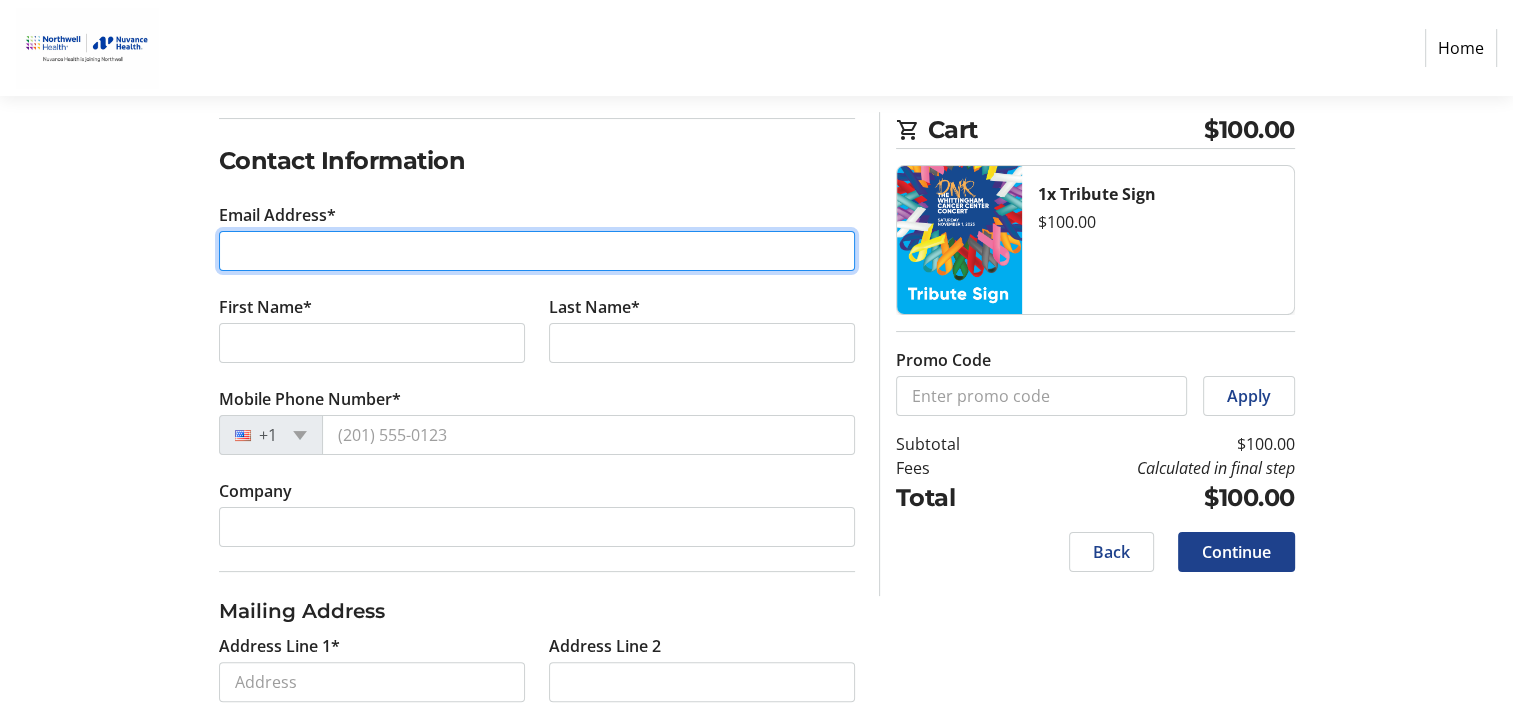 click on "Email Address*" at bounding box center [537, 251] 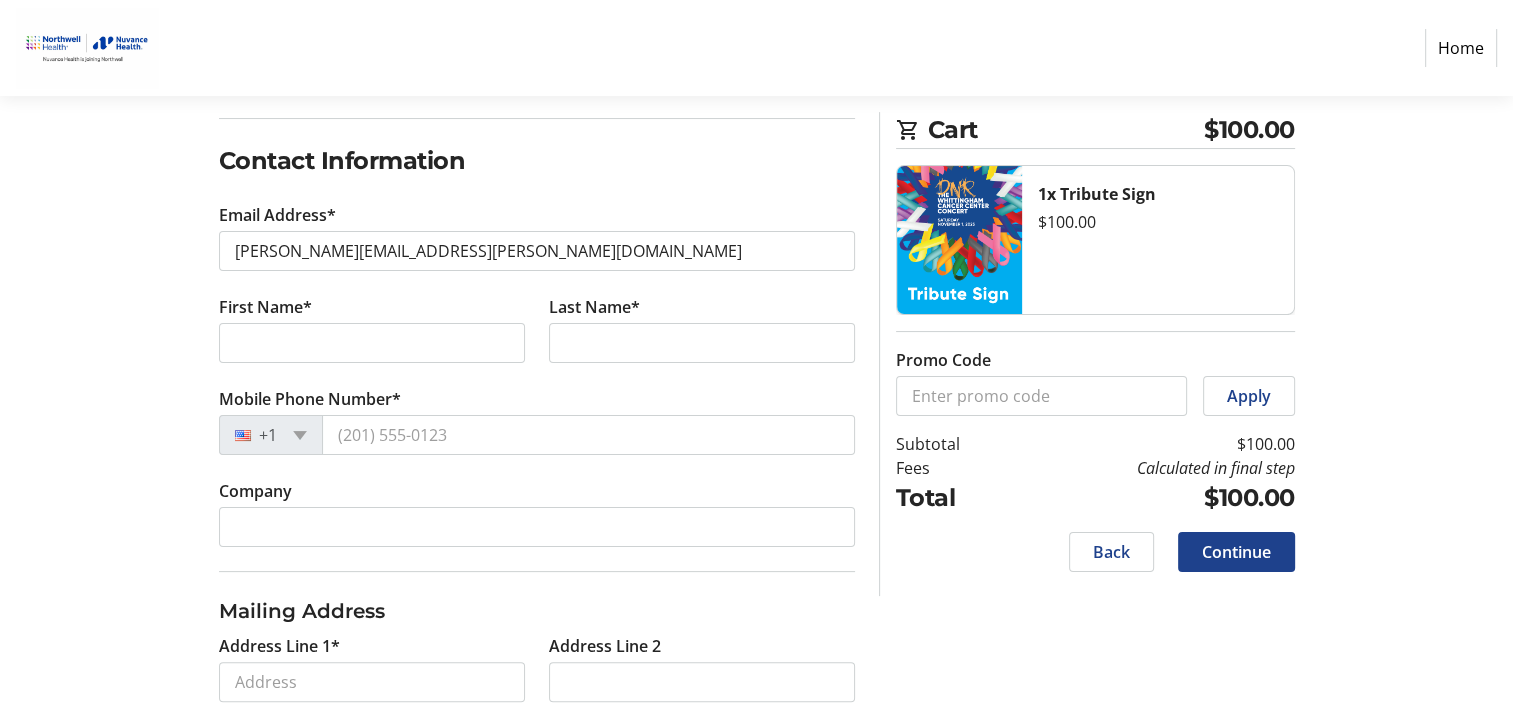 click on "Log In to Your Account (Optional) Or continue below to checkout as a guest.  Log In  Contact Information Email Address* [PERSON_NAME][EMAIL_ADDRESS][PERSON_NAME][DOMAIN_NAME] First Name* Last Name*  Mobile Phone Number*  +1  Company  Mailing Address  Address Line 1*   Address Line 2   City*   State/Province*  State or Province  State or Province   [US_STATE]   [US_STATE]   [US_STATE]   [US_STATE]   [US_STATE]   [GEOGRAPHIC_DATA] [GEOGRAPHIC_DATA]   [GEOGRAPHIC_DATA], [GEOGRAPHIC_DATA]   [US_STATE]   [US_STATE]   [US_STATE]   [US_STATE]   [US_STATE]   [US_STATE]   [US_STATE]   [US_STATE]   [US_STATE]   [US_STATE]   [US_STATE]   [US_STATE]   [US_STATE]   [US_STATE]   [US_STATE]   [US_STATE]   [US_STATE]   [US_STATE]   [US_STATE]   [US_STATE]   [US_STATE]   [US_STATE]   [US_STATE]   [US_STATE]   [US_STATE]   [US_STATE]   [US_STATE]   [US_STATE]   [US_STATE]   [US_STATE]   [US_STATE]   [US_STATE]   [US_STATE]   [US_STATE]   [US_STATE]   [US_STATE]   [US_STATE]   [US_STATE]   [US_STATE]   [US_STATE]   [US_STATE]   [US_STATE]   [US_STATE]   [US_STATE]   [US_STATE]   [US_STATE][PERSON_NAME][US_STATE]   [US_STATE]  Country" 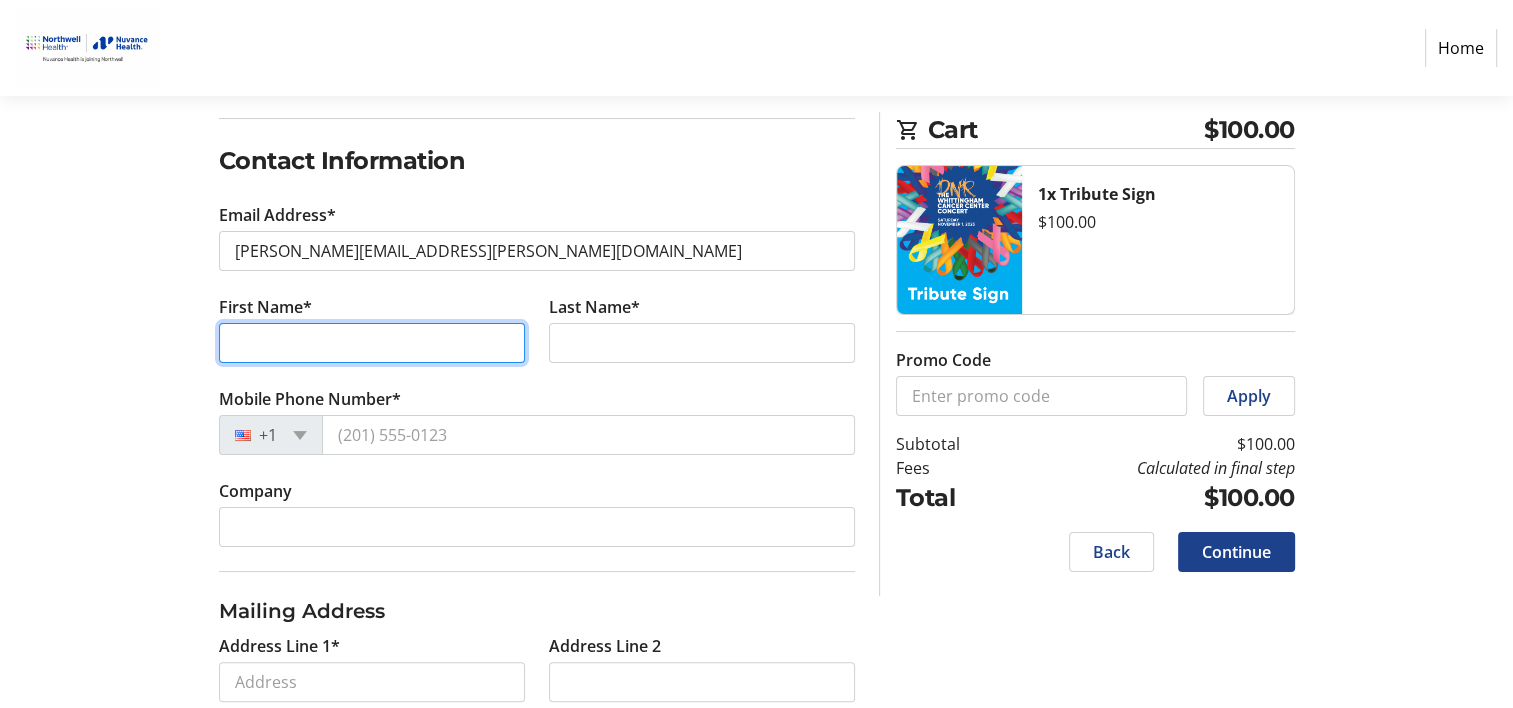 click on "First Name*" at bounding box center (372, 343) 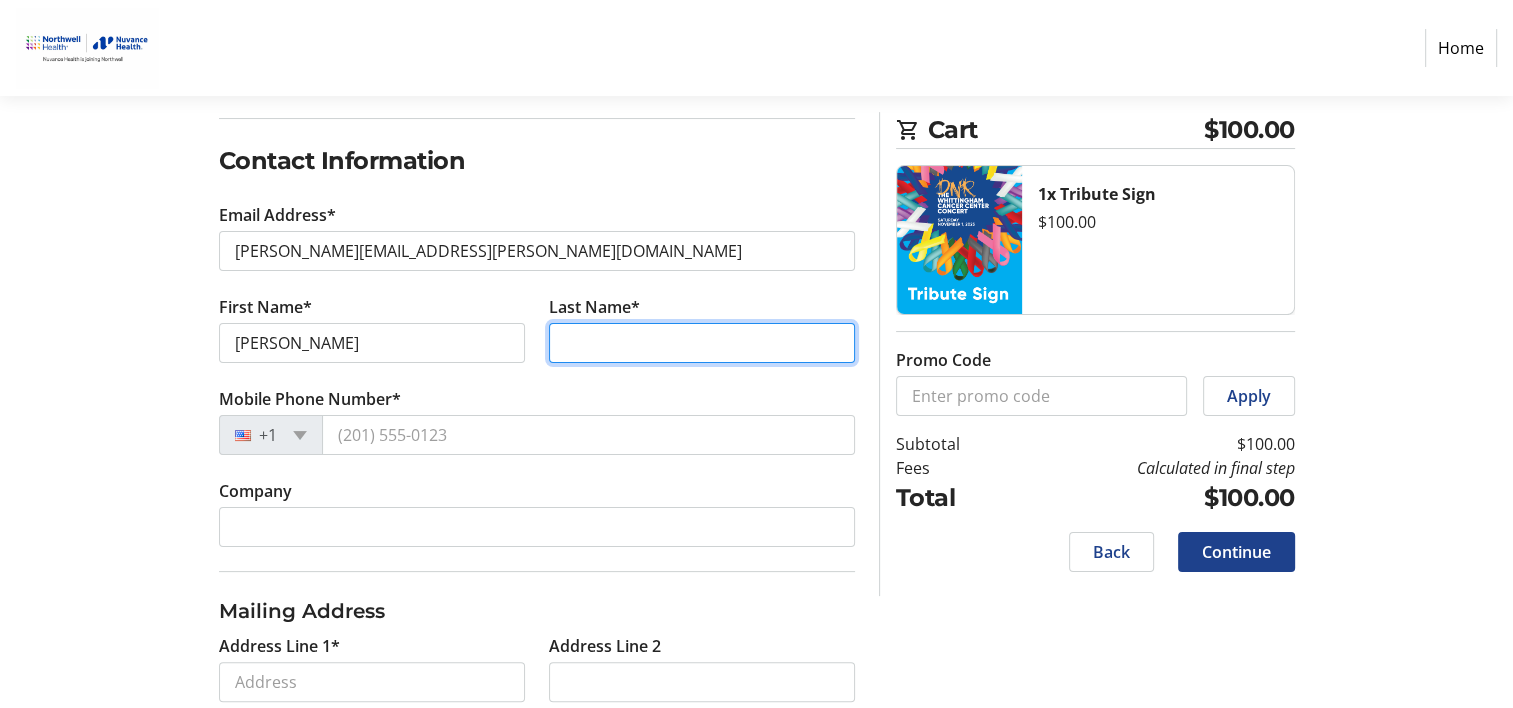 type on "[PERSON_NAME]" 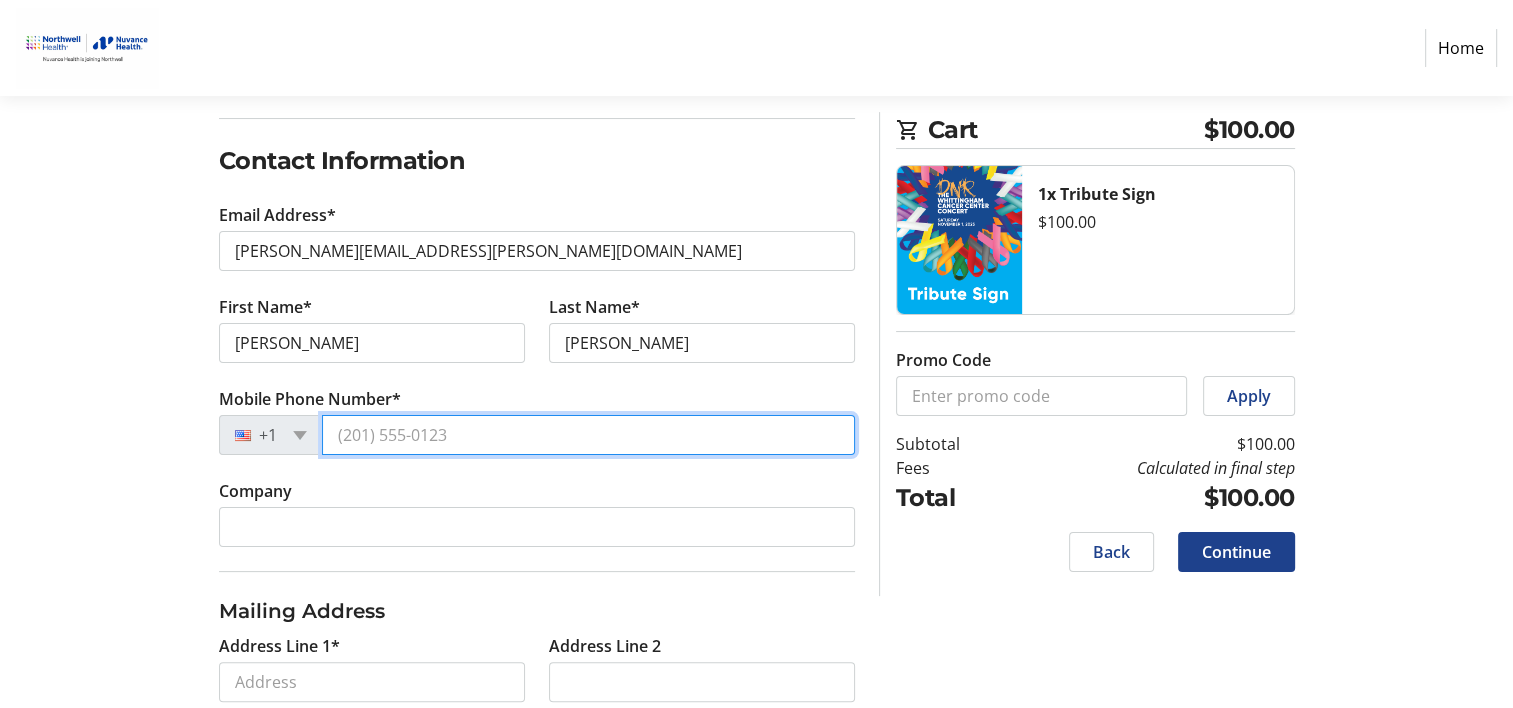 type on "[PHONE_NUMBER]" 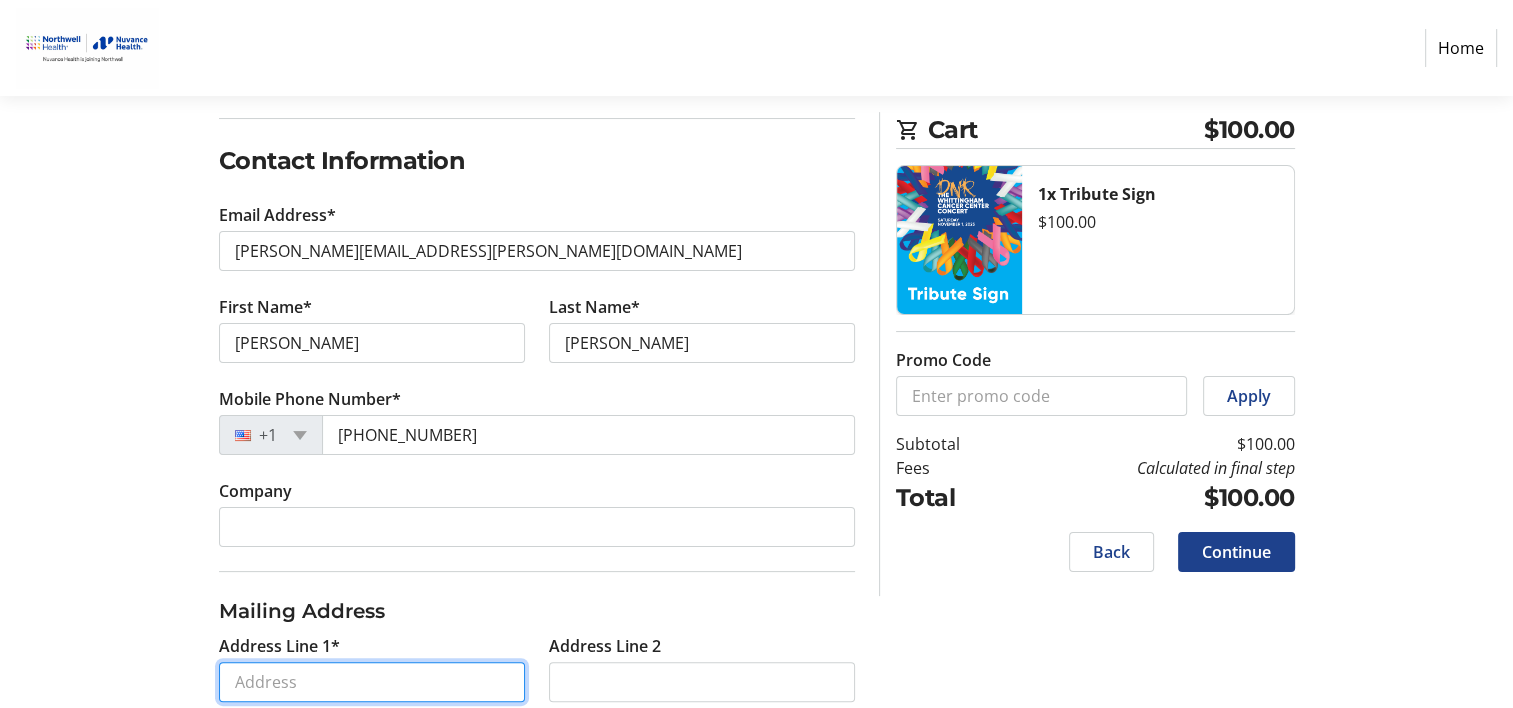 type on "[STREET_ADDRESS]" 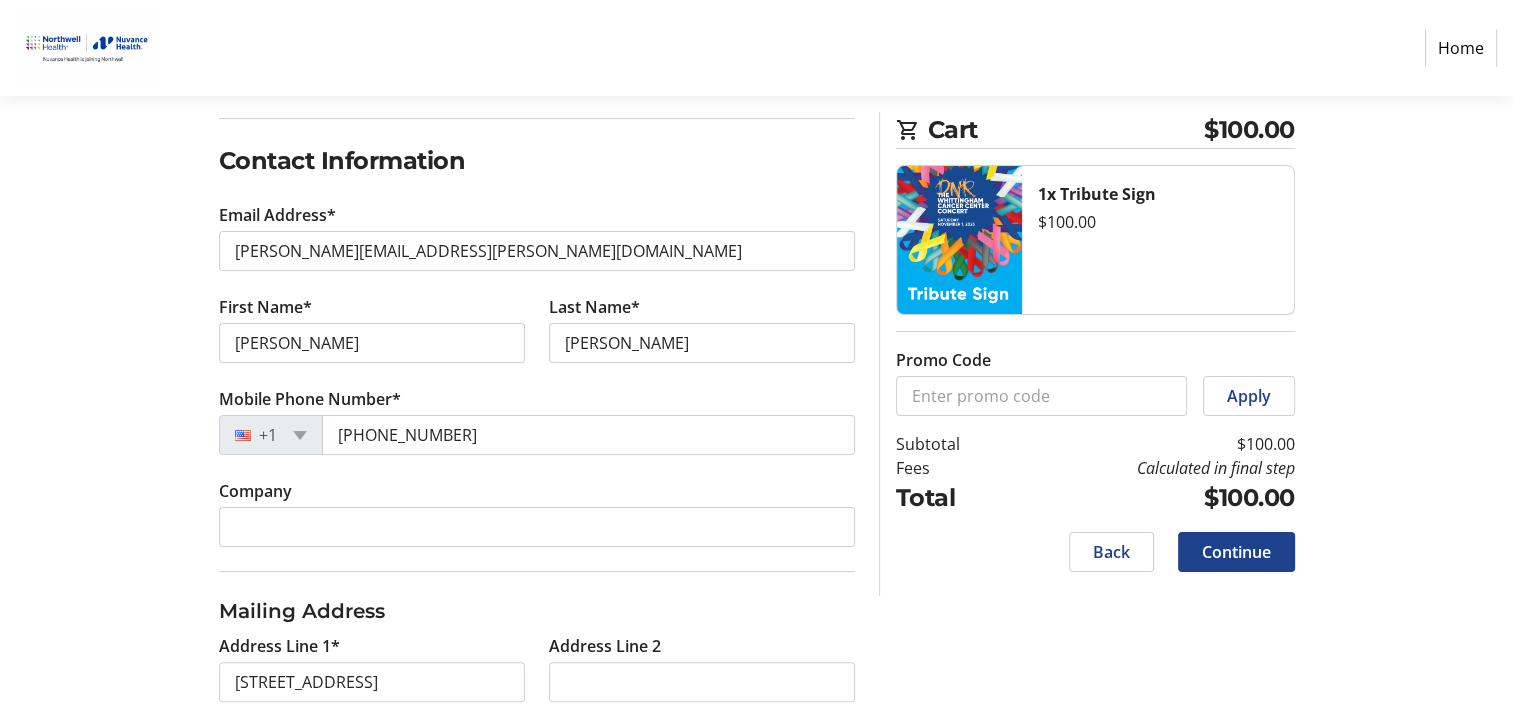 type on "[GEOGRAPHIC_DATA]" 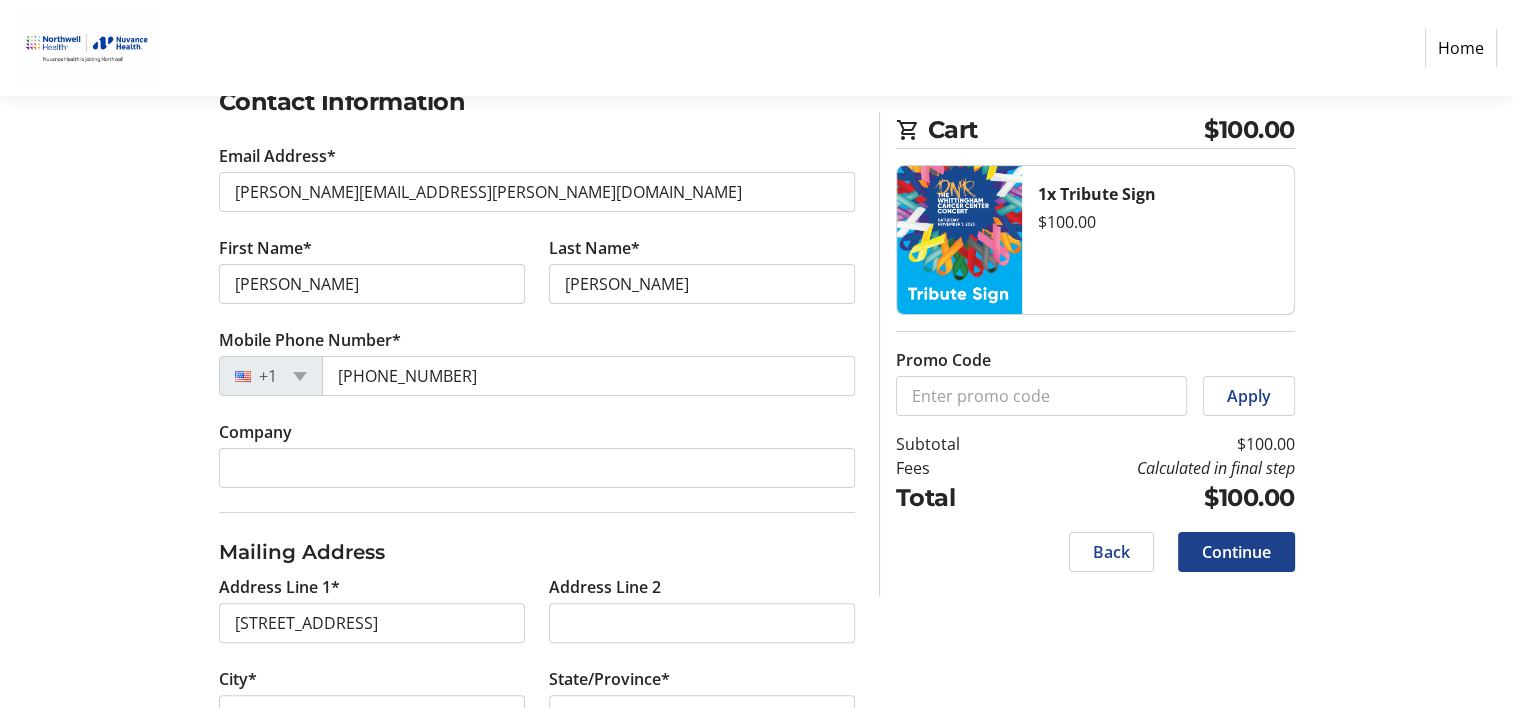 scroll, scrollTop: 391, scrollLeft: 0, axis: vertical 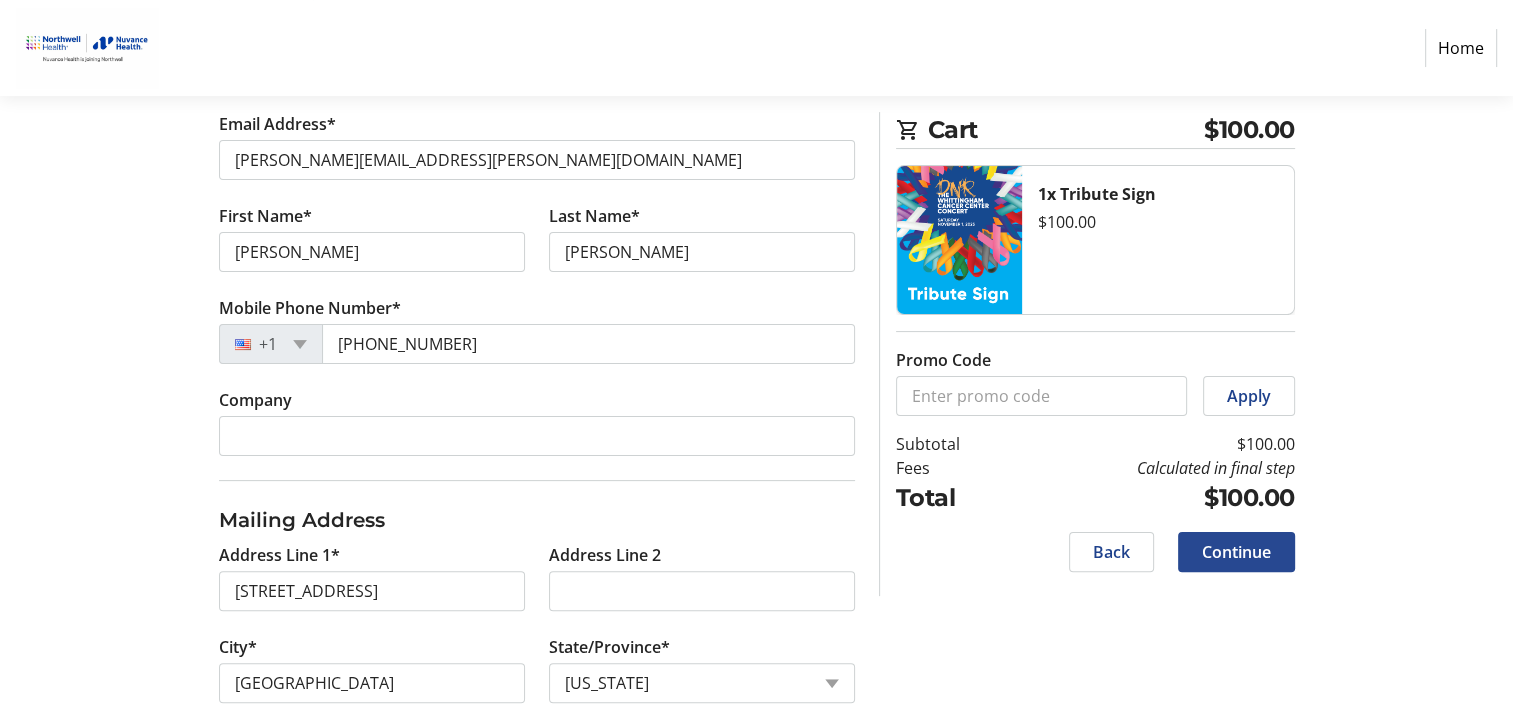 click on "Continue" 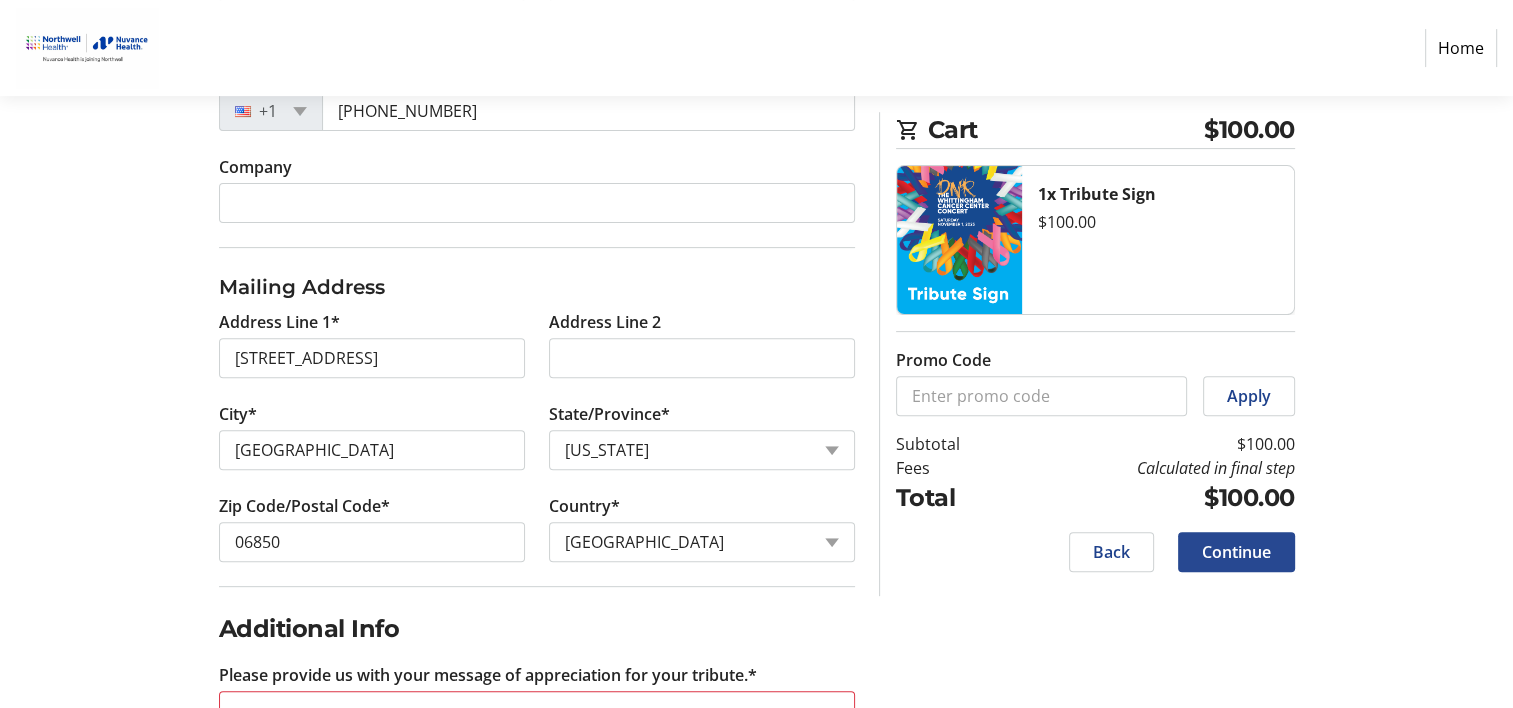 scroll, scrollTop: 691, scrollLeft: 0, axis: vertical 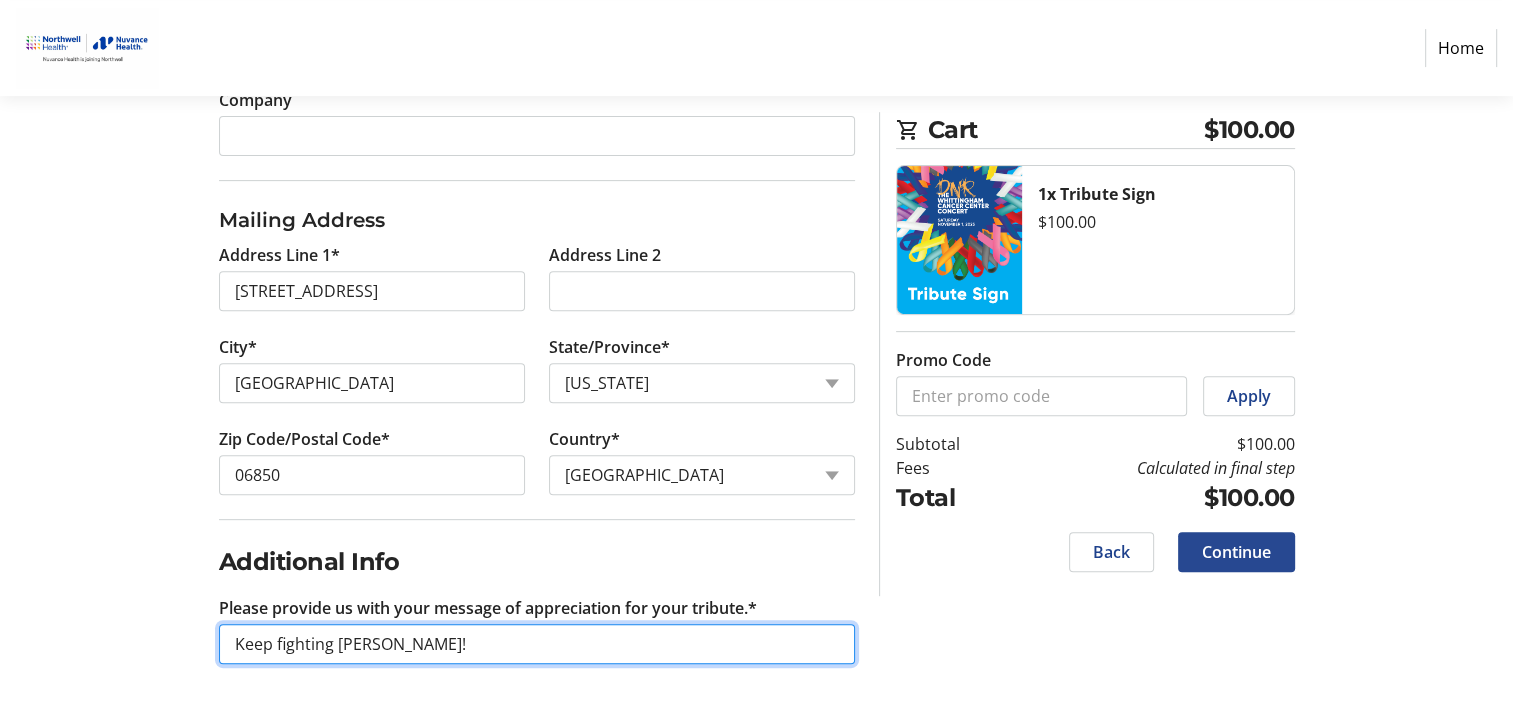 type on "Keep fighting [PERSON_NAME]!" 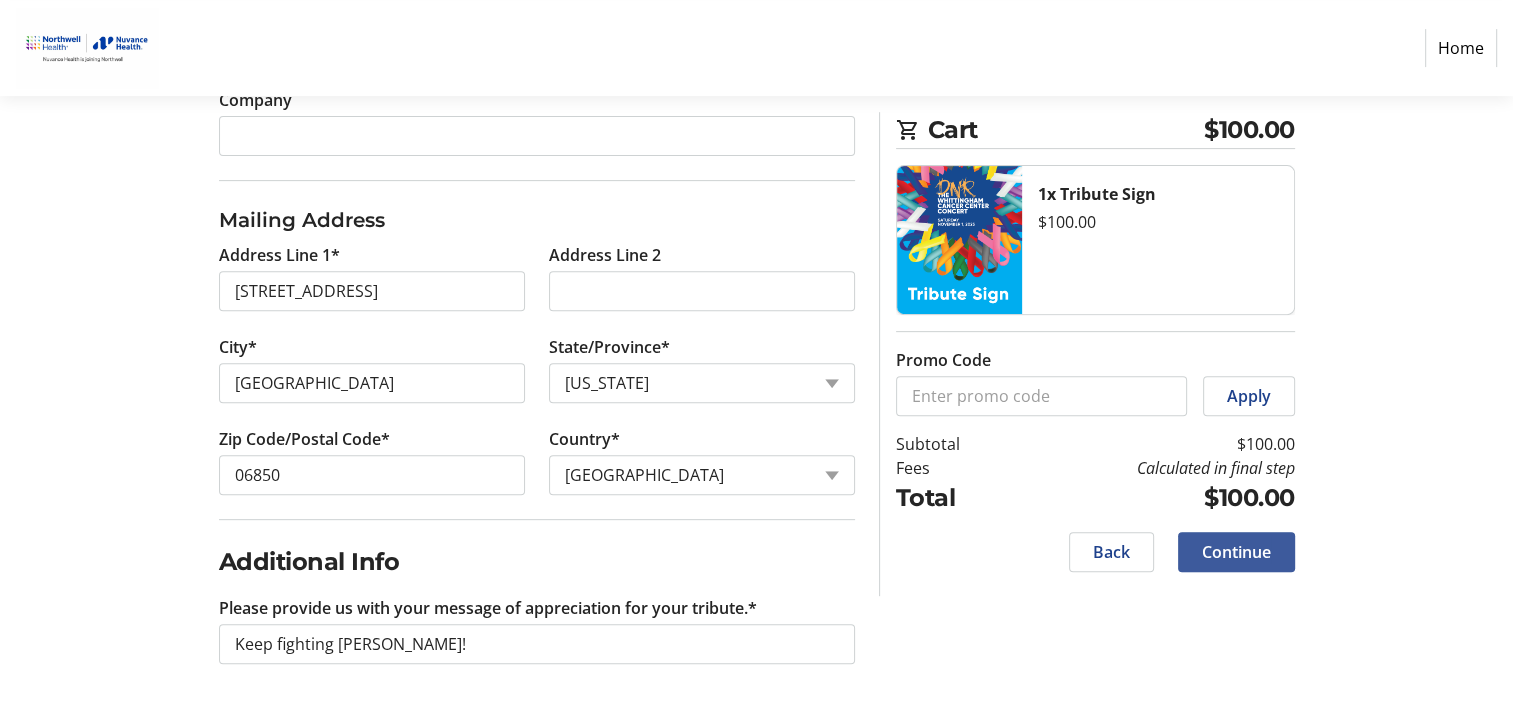 click on "Continue" 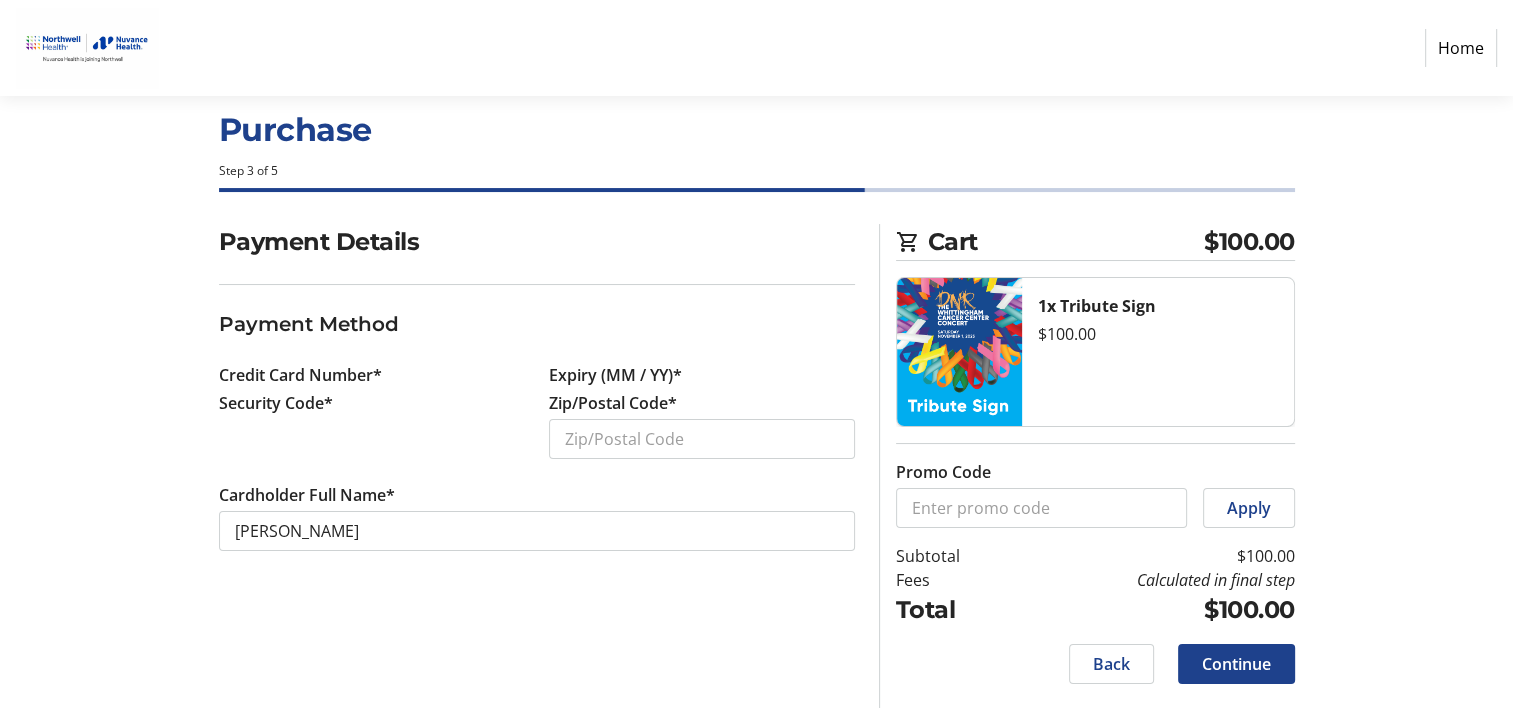 scroll, scrollTop: 0, scrollLeft: 0, axis: both 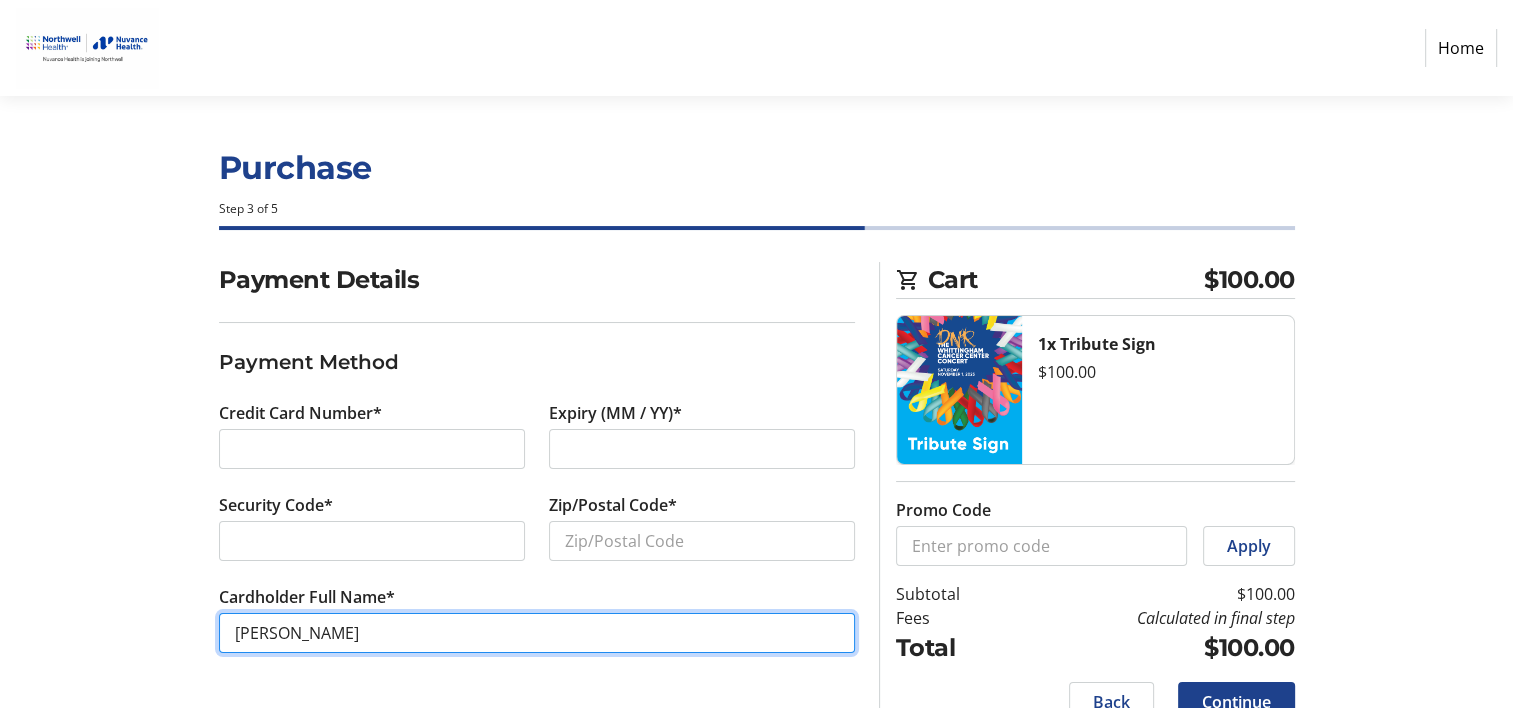 type on "[PERSON_NAME]" 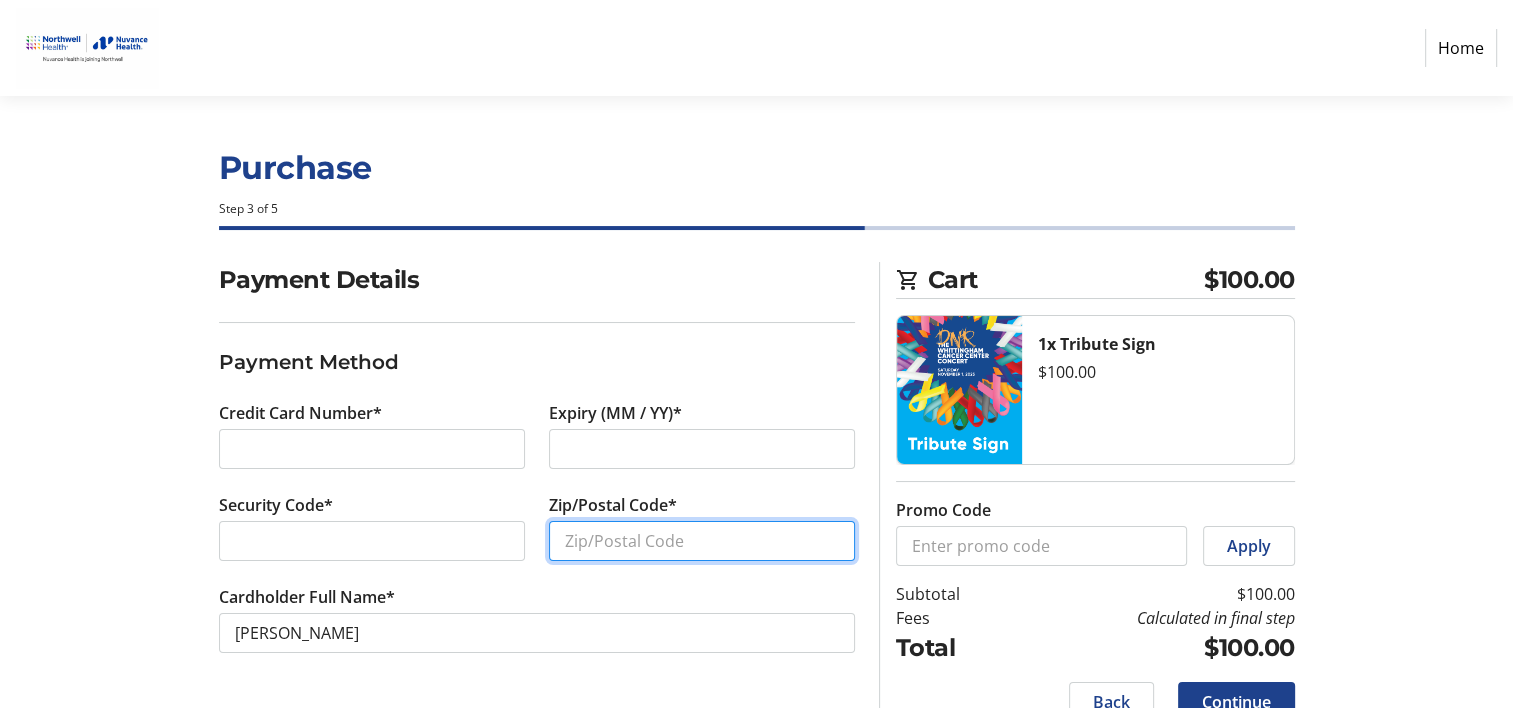 click on "Zip/Postal Code*" at bounding box center (702, 541) 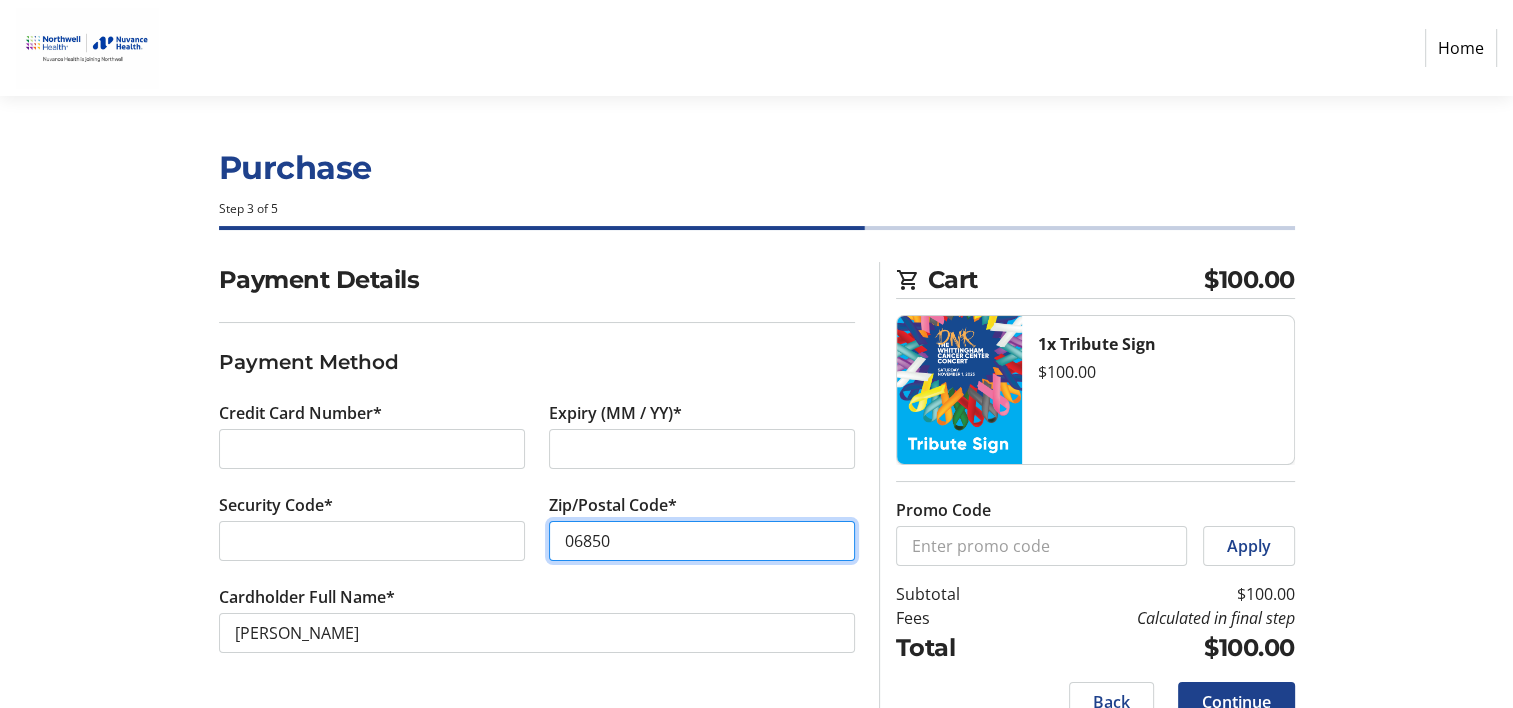 type on "06850" 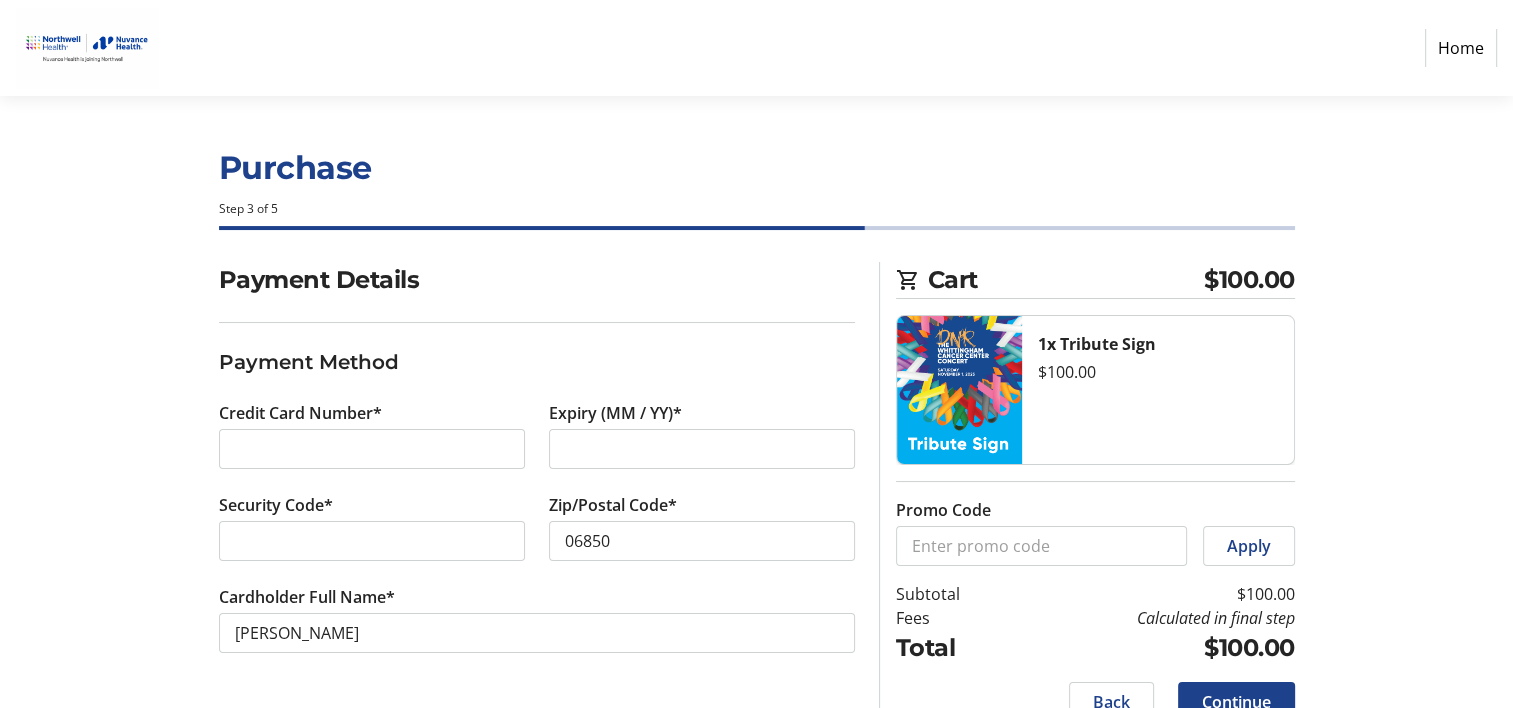 click on "Payment Details Payment Method Credit Card Number* Expiry (MM / YY)* Security Code* Zip/Postal Code* 06850 Cardholder Full Name* [PERSON_NAME] Cart $100.00 1x Tribute Sign  $100.00  Promo Code  Apply  Subtotal  $100.00  Fees  Calculated in final step  Total  $100.00   Back   Continue" 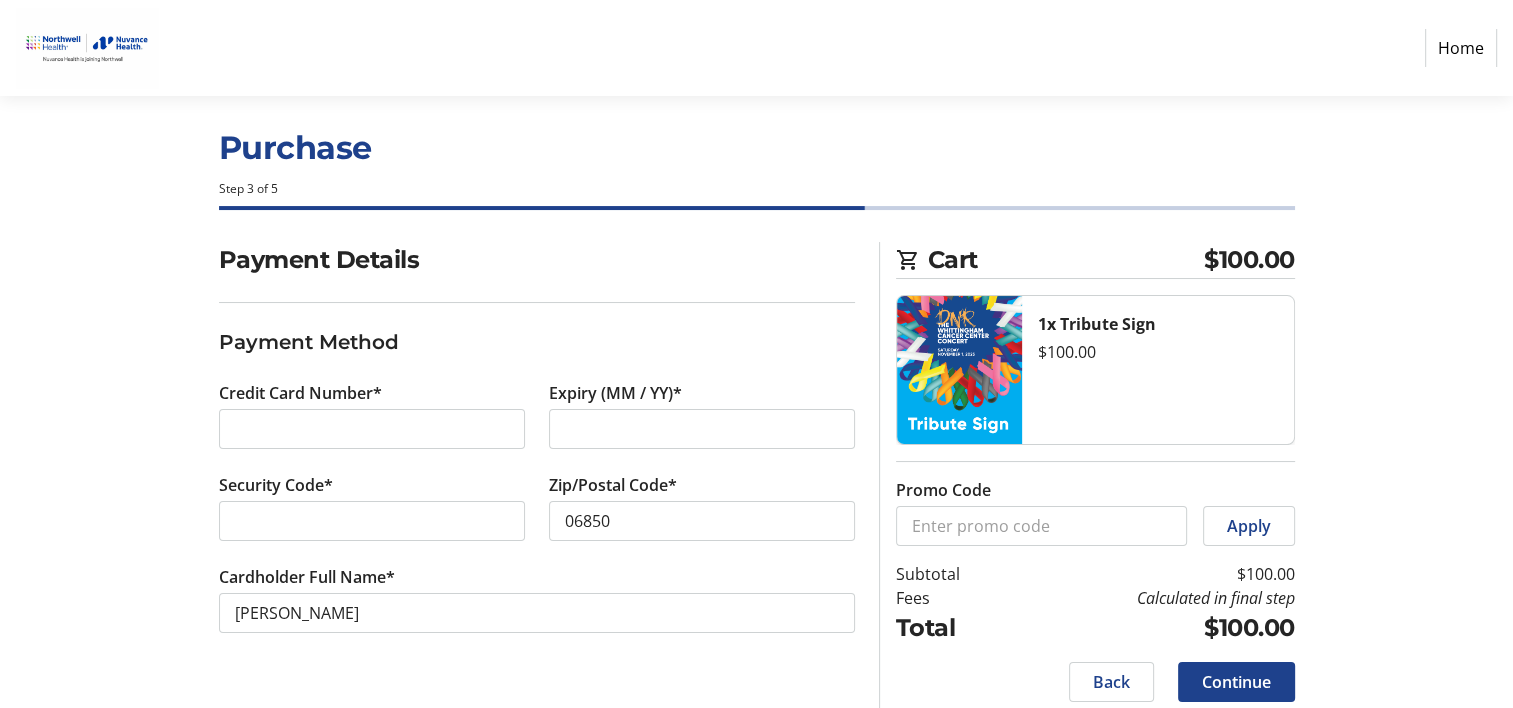 scroll, scrollTop: 36, scrollLeft: 0, axis: vertical 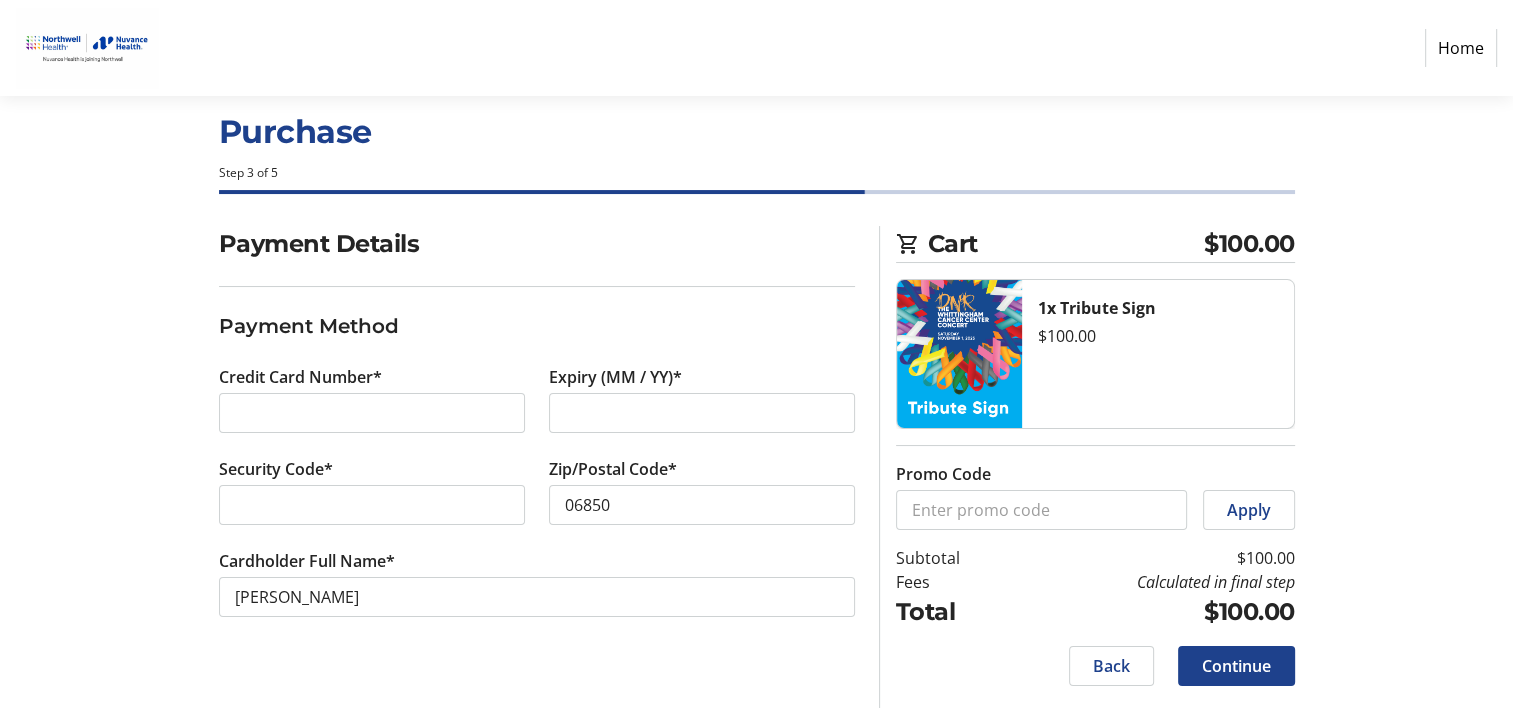 click on "Purchase Step 3 of 5" 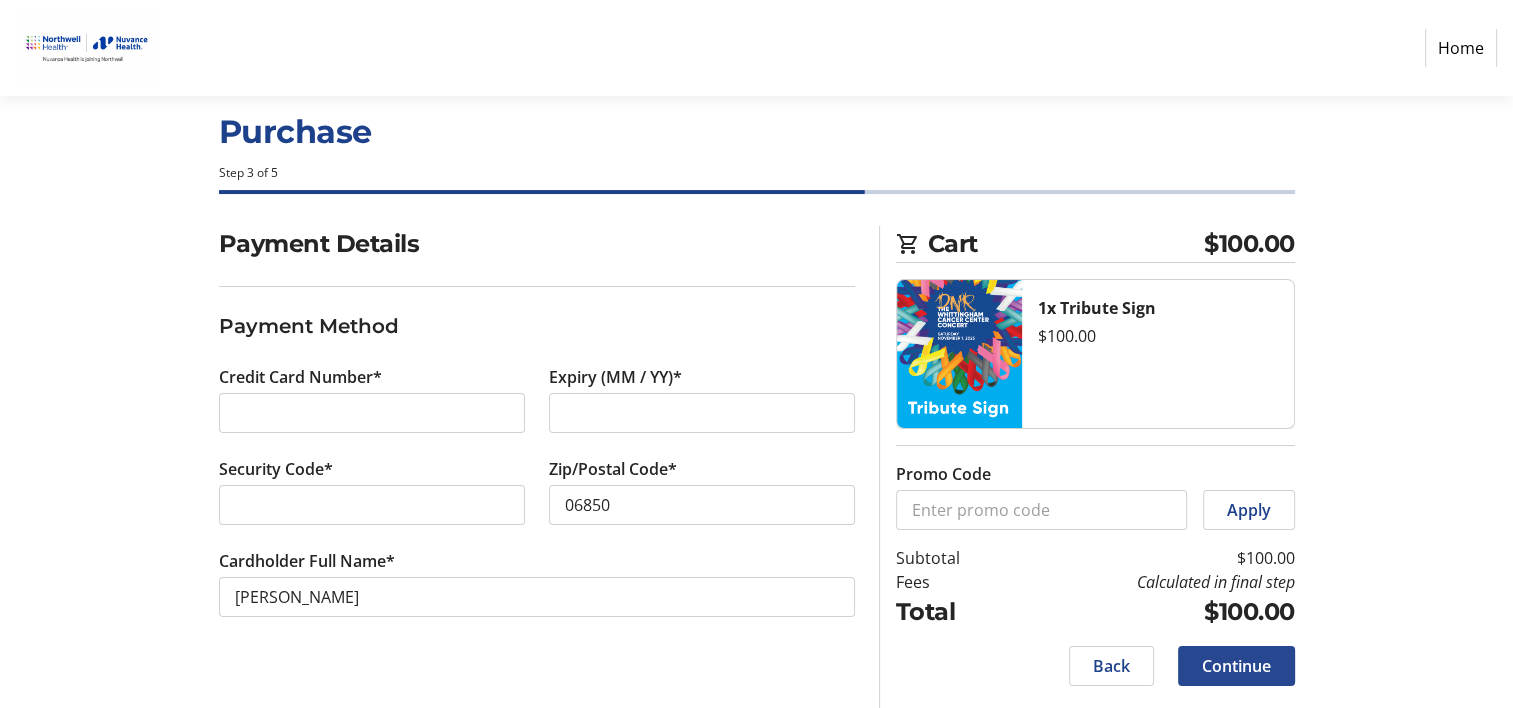 click on "Continue" 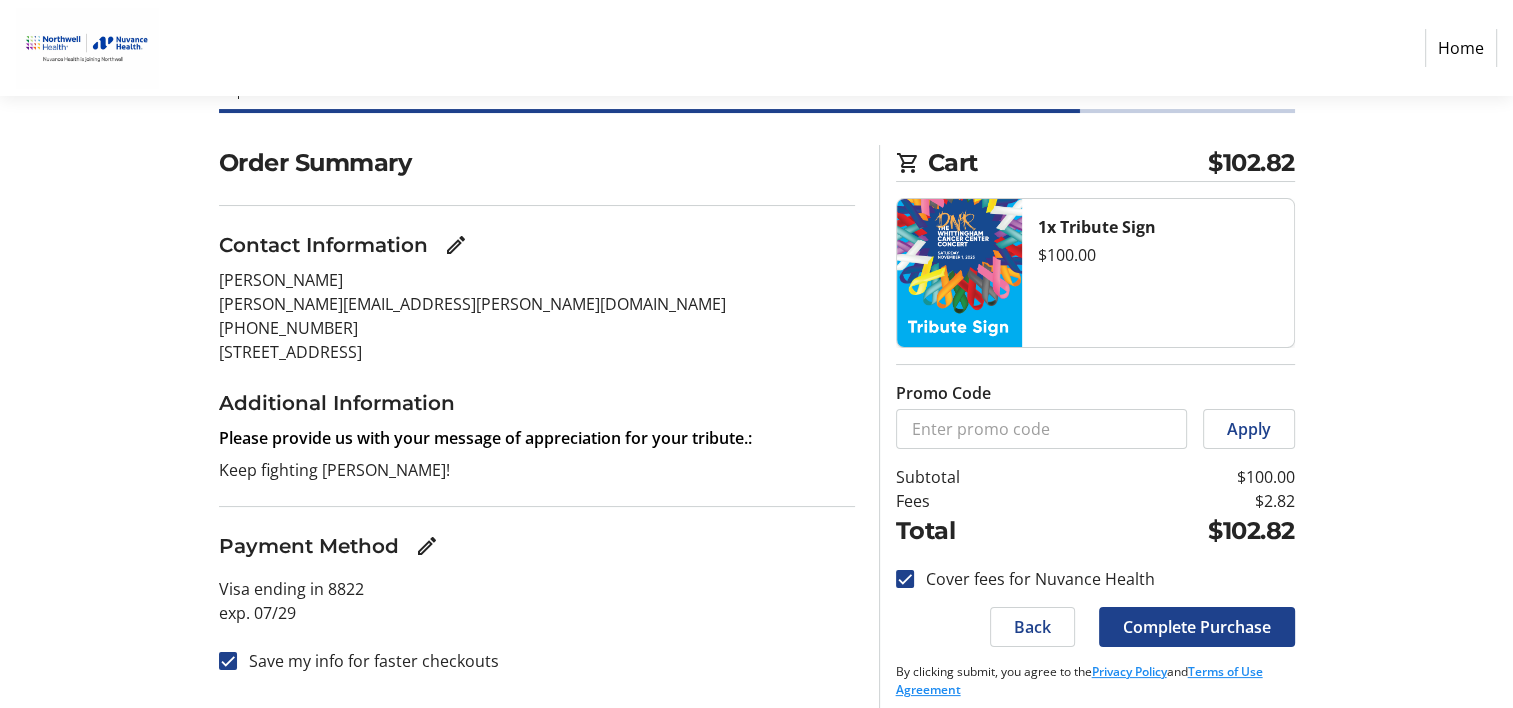 scroll, scrollTop: 130, scrollLeft: 0, axis: vertical 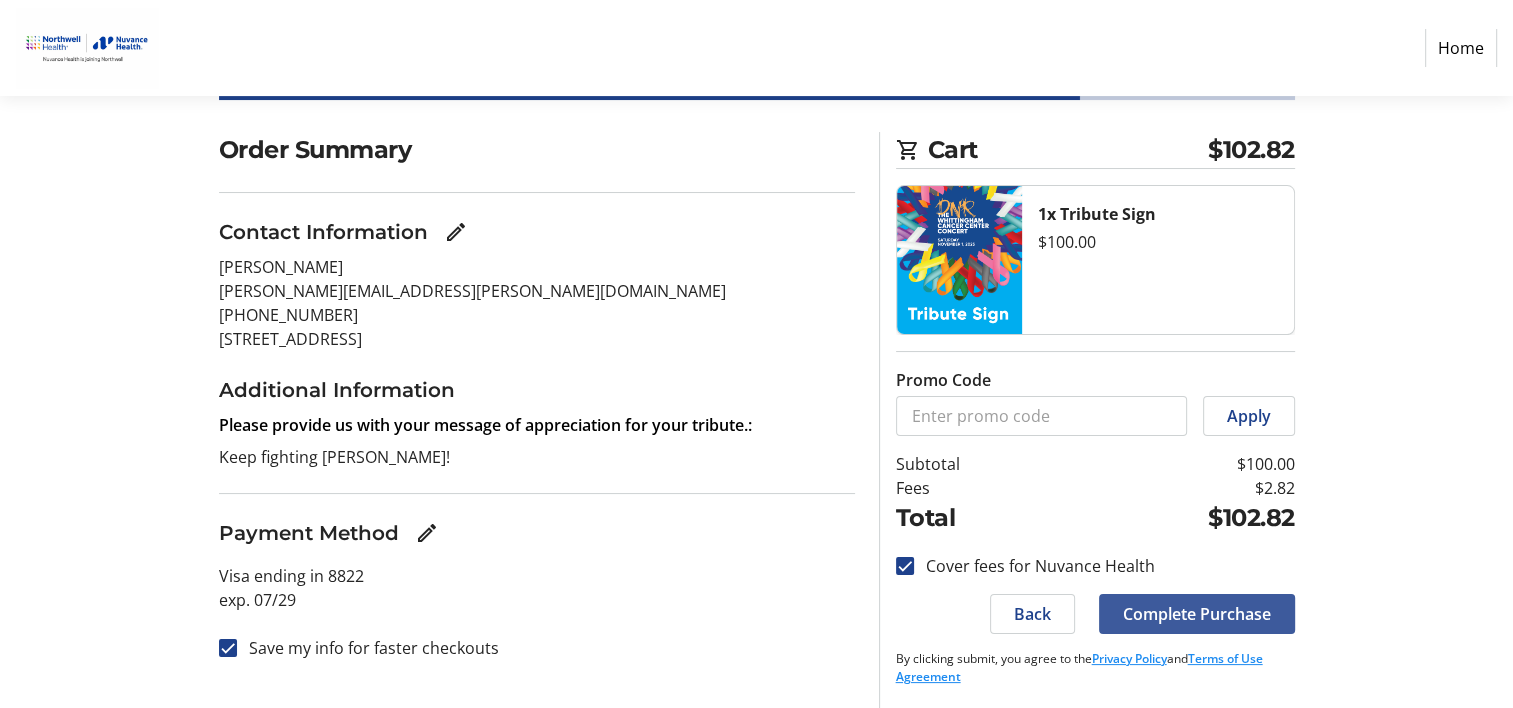 click on "Complete Purchase" 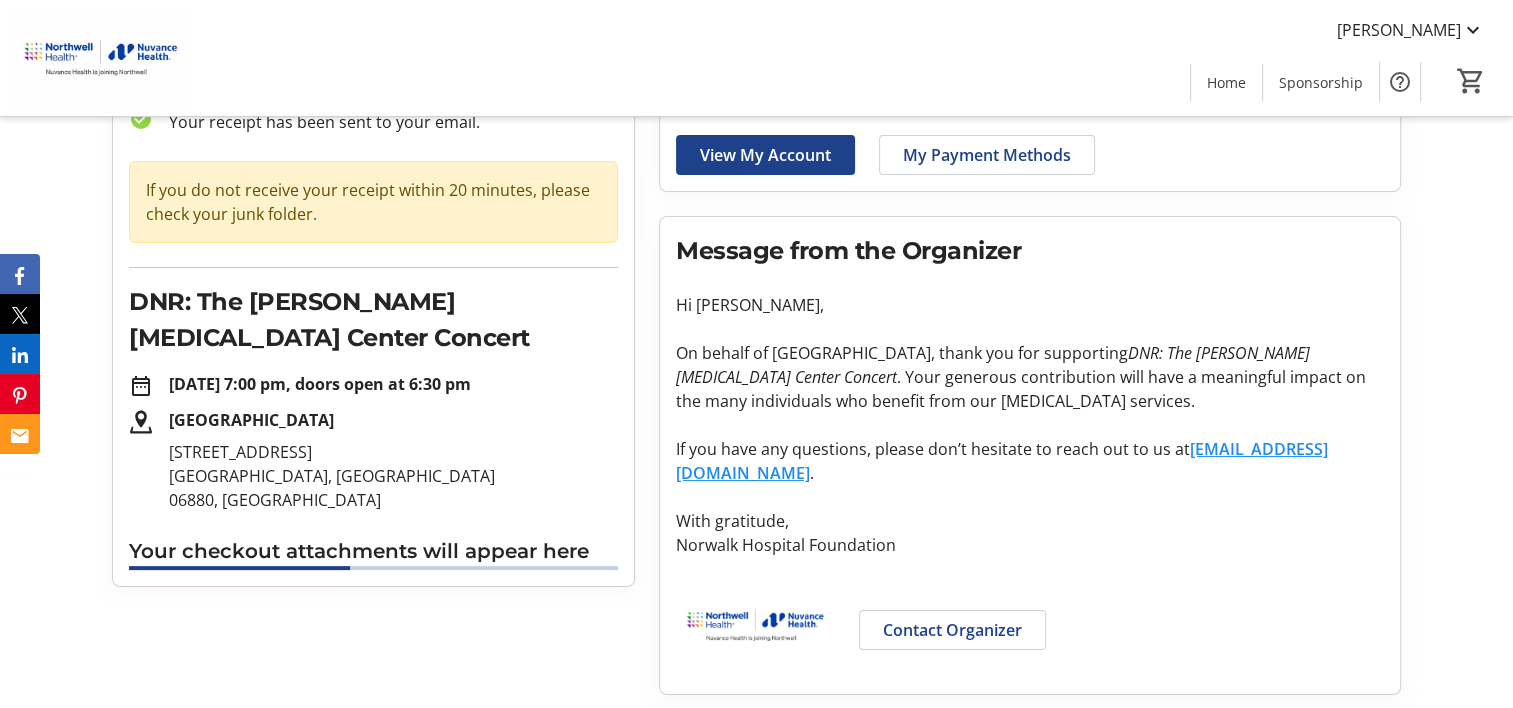 scroll, scrollTop: 150, scrollLeft: 0, axis: vertical 